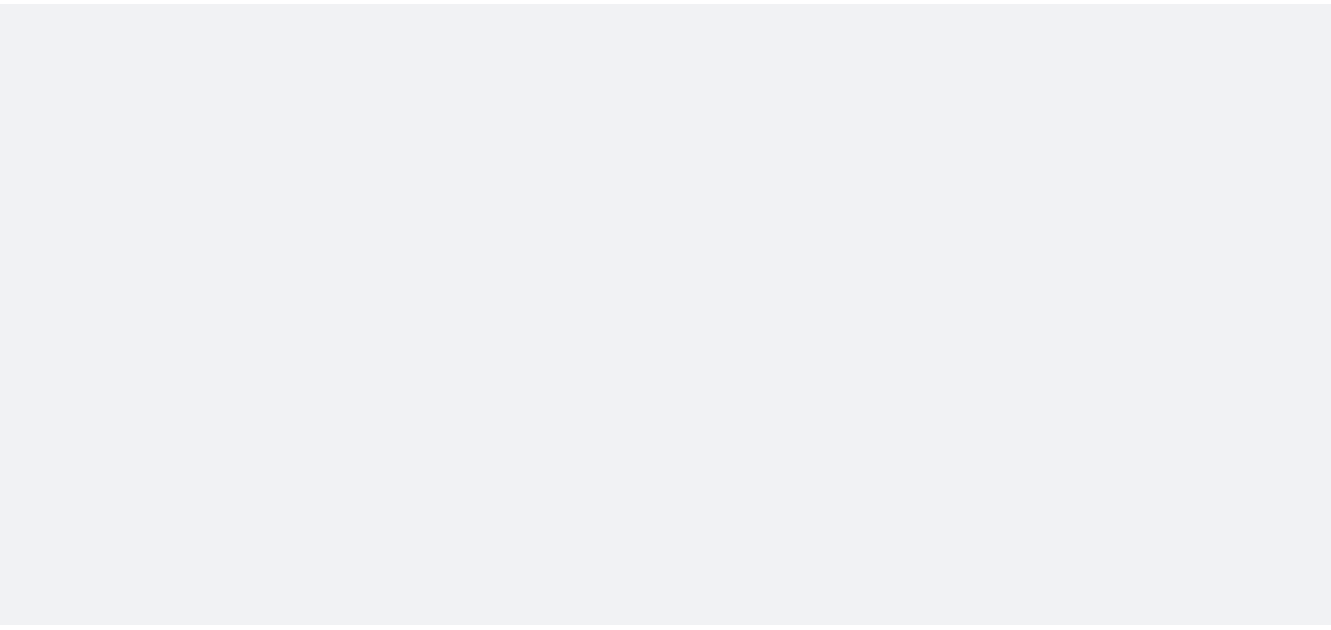 scroll, scrollTop: 0, scrollLeft: 0, axis: both 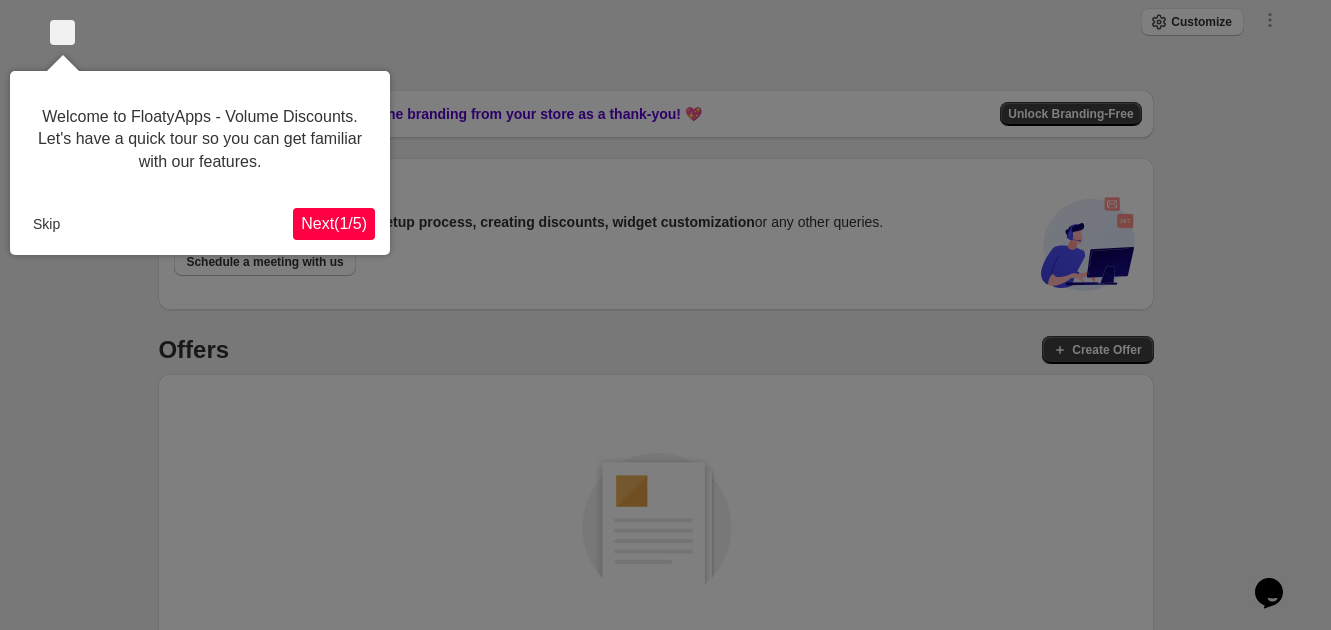 click on "Next  ( 1 / 5 )" at bounding box center (334, 223) 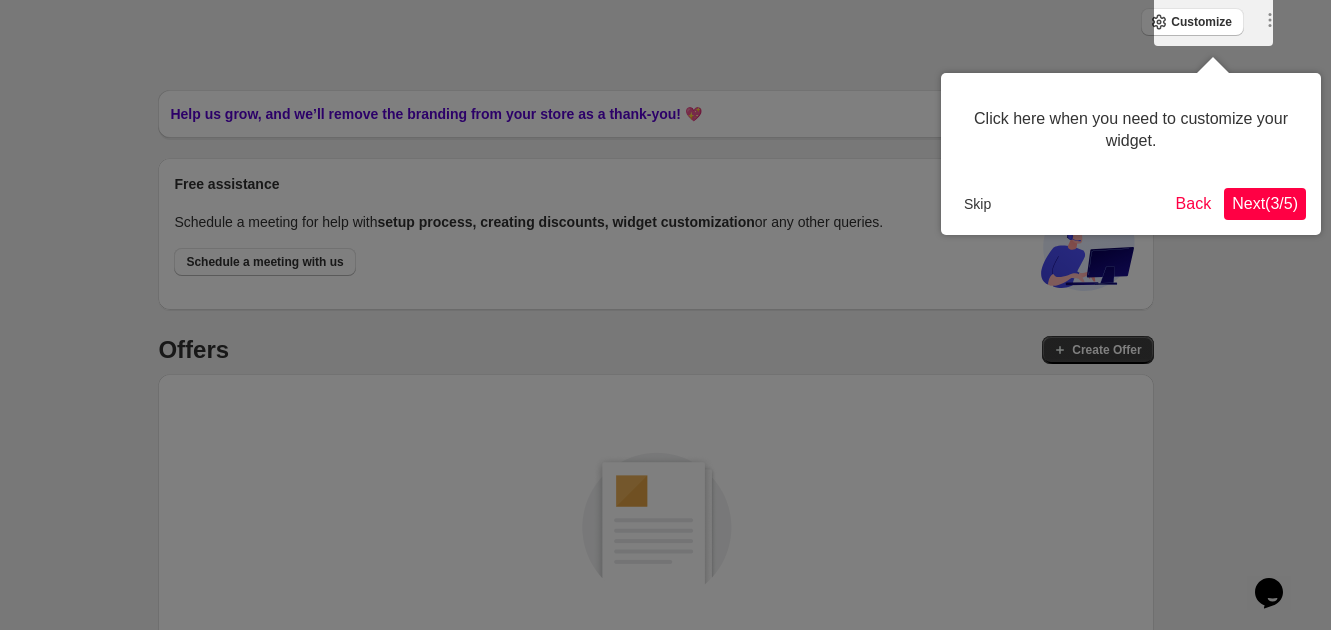 click on "Next  ( 3 / 5 )" at bounding box center [1265, 203] 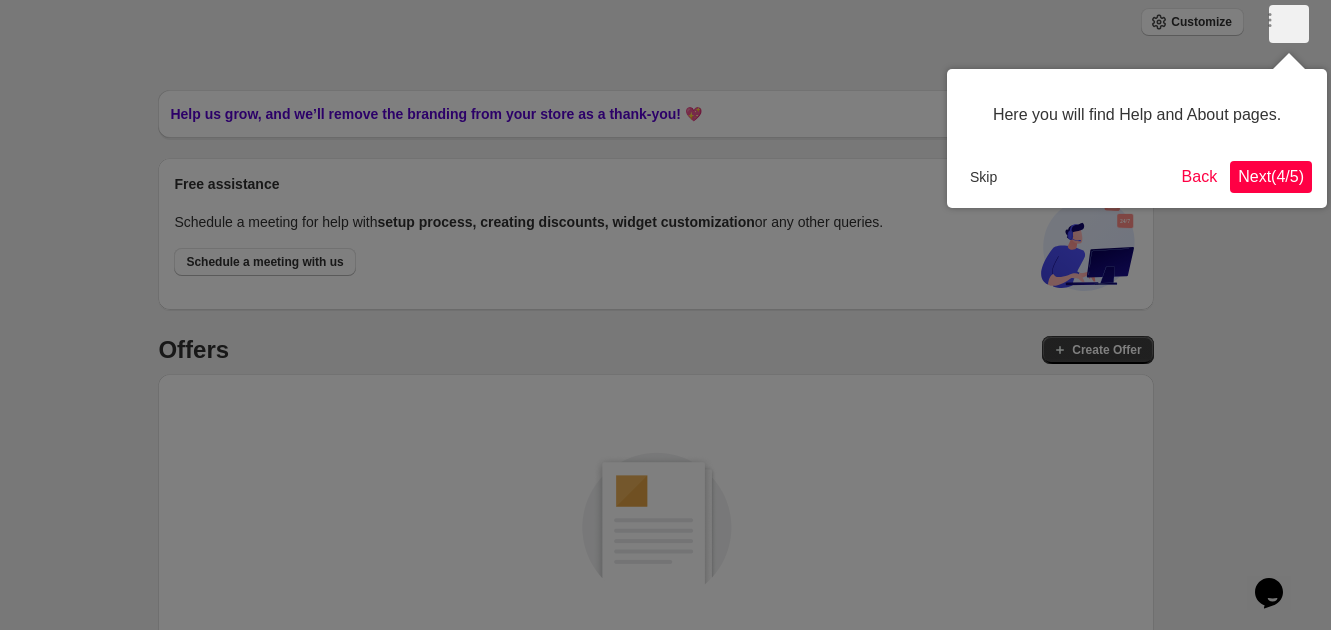 click on "Next  ( 4 / 5 )" at bounding box center [1271, 176] 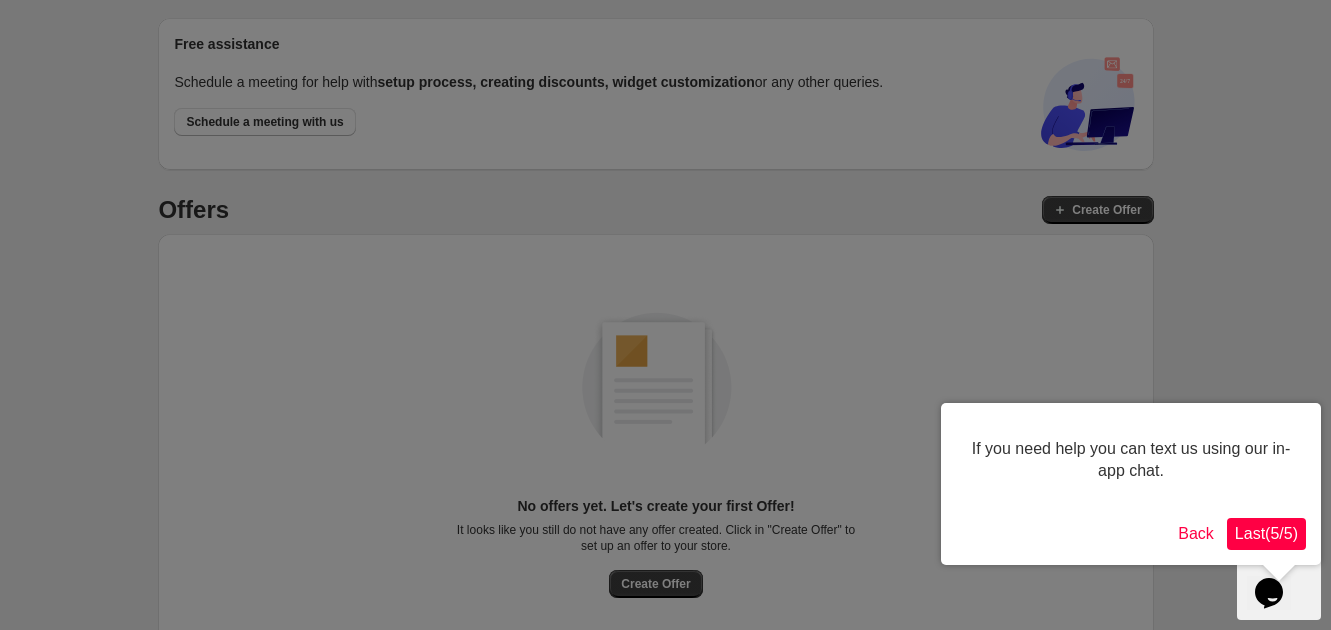 scroll, scrollTop: 194, scrollLeft: 0, axis: vertical 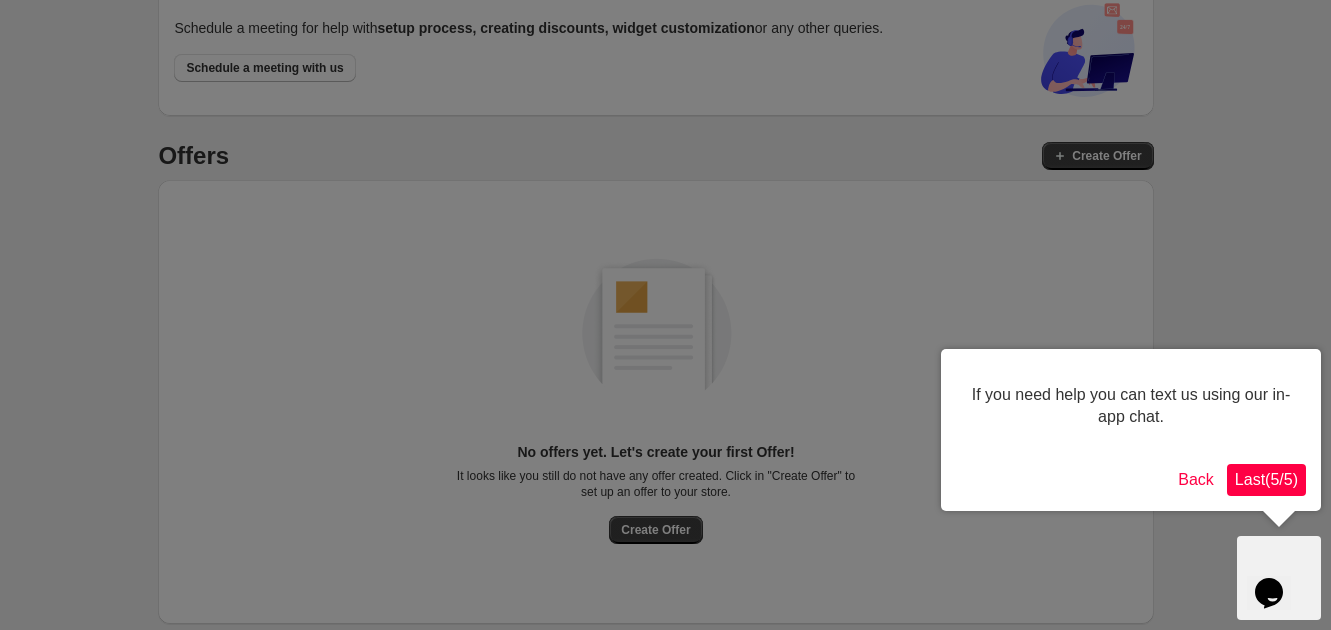 click on "Last  ( 5 / 5 )" at bounding box center (1266, 479) 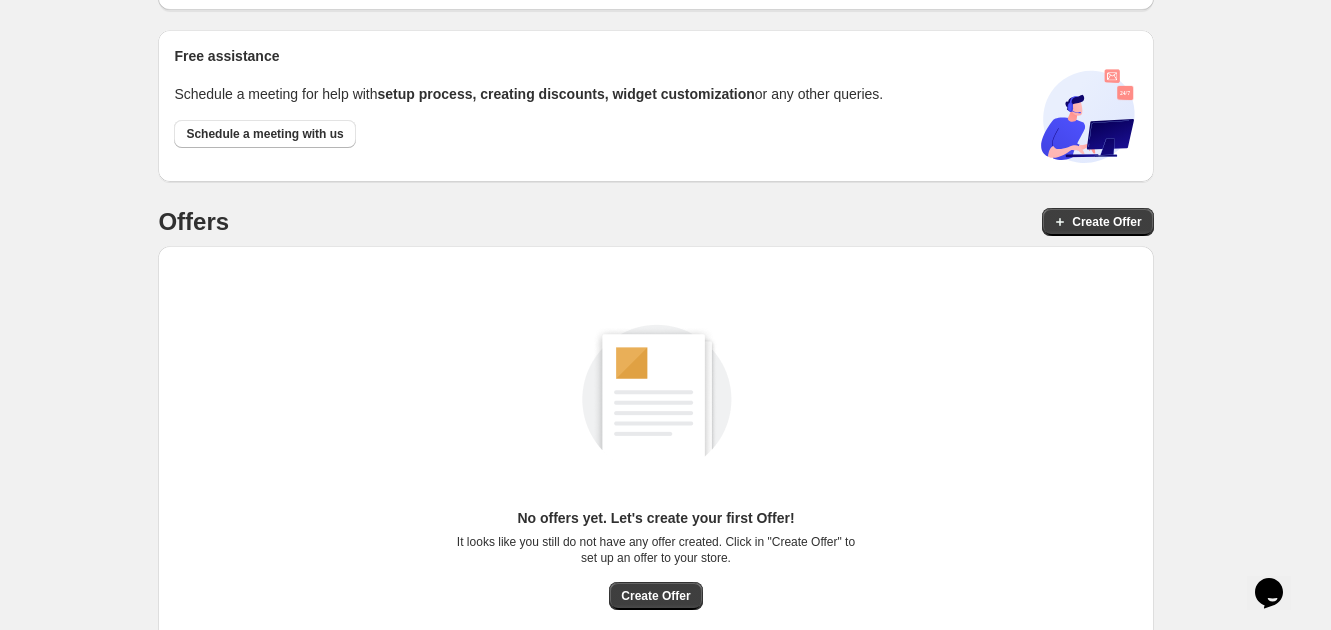 scroll, scrollTop: 170, scrollLeft: 0, axis: vertical 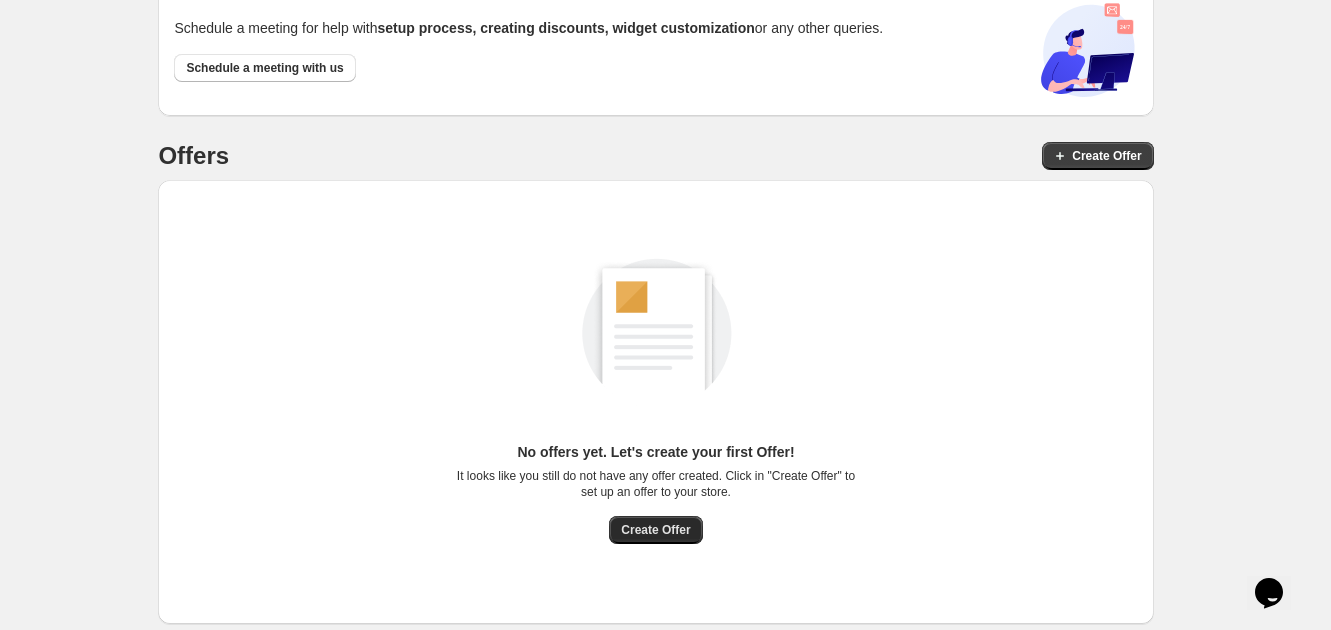 click on "Create Offer" at bounding box center [655, 530] 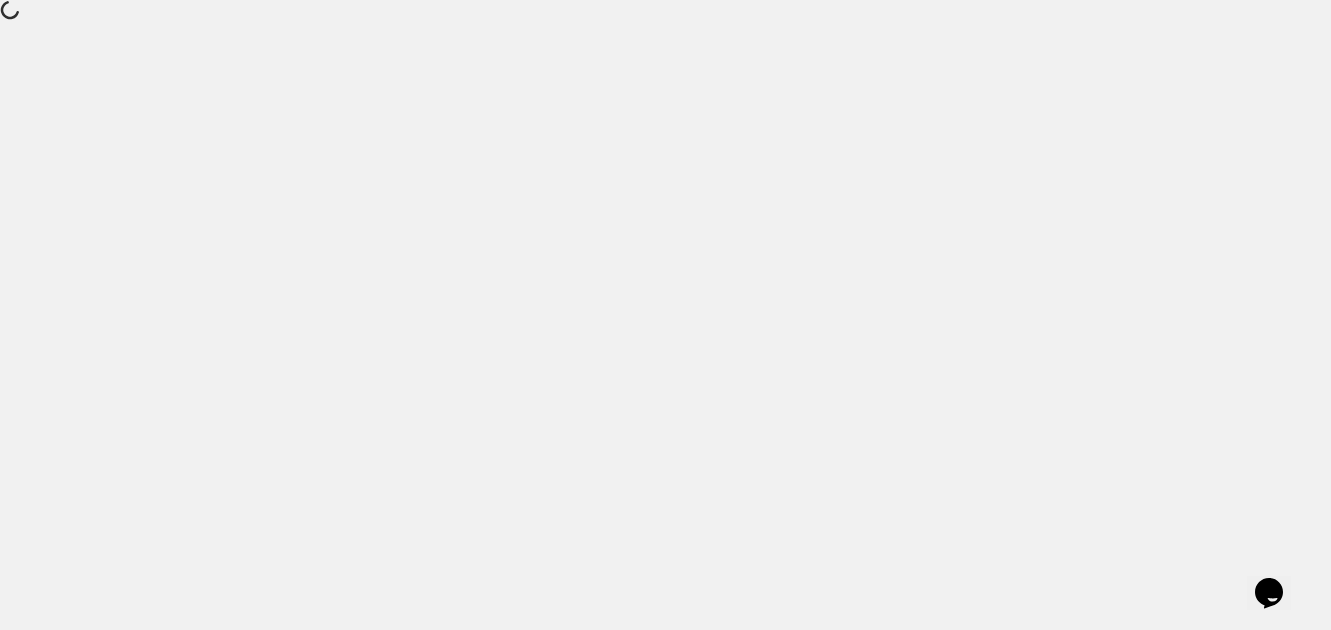 scroll, scrollTop: 0, scrollLeft: 0, axis: both 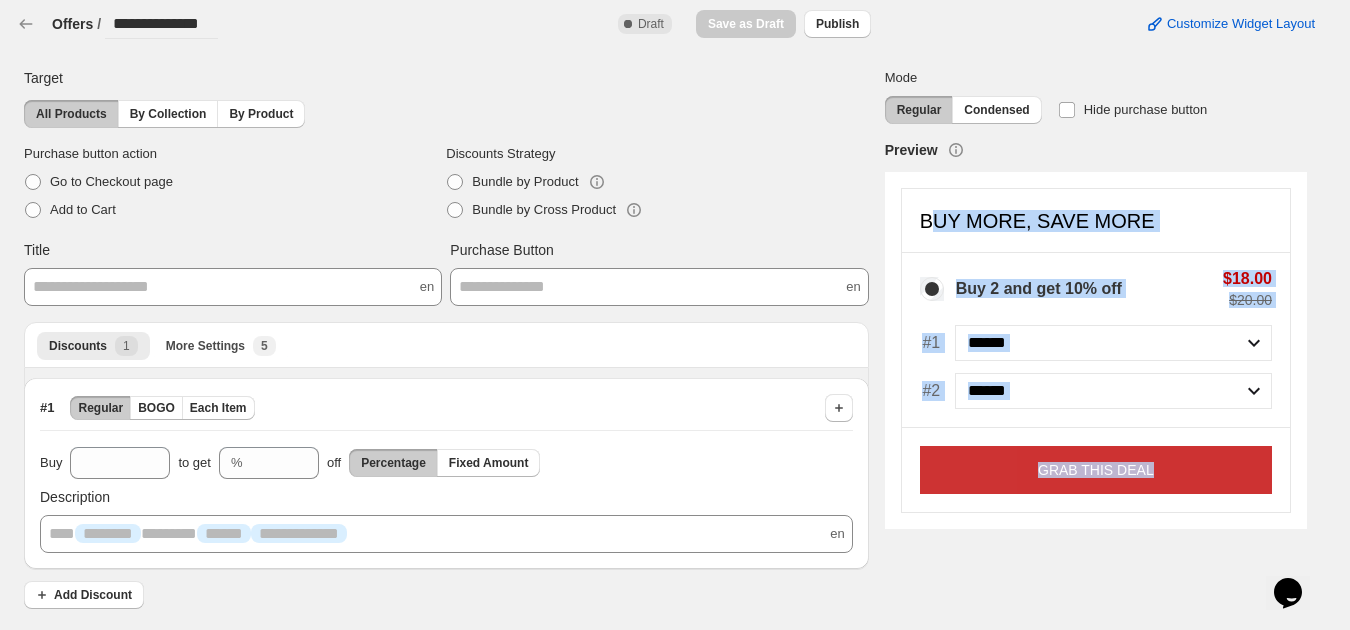 drag, startPoint x: 926, startPoint y: 221, endPoint x: 1245, endPoint y: 491, distance: 417.92462 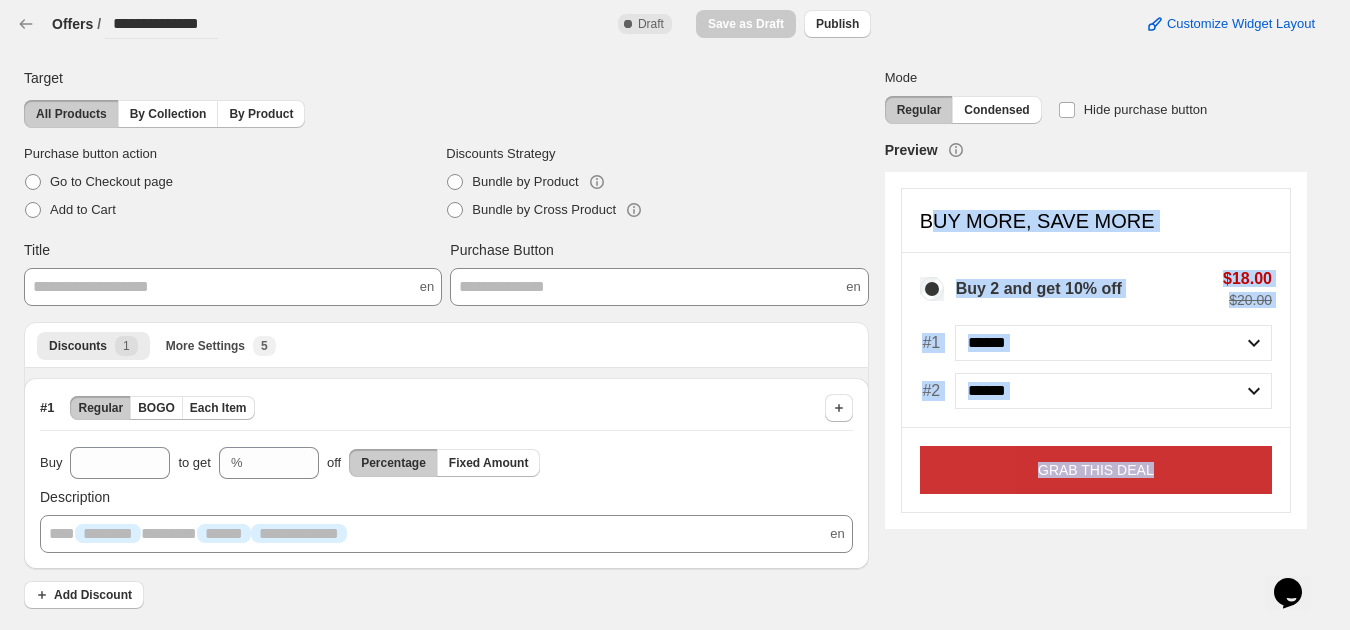 click on "Buy 2 and get [PERCENTAGE]% off $[PRICE] $[PRICE] #1 ****** ****** ****** ******* #2 ****** ****** ****** ******* GRAB THIS DEAL" at bounding box center (1096, 350) 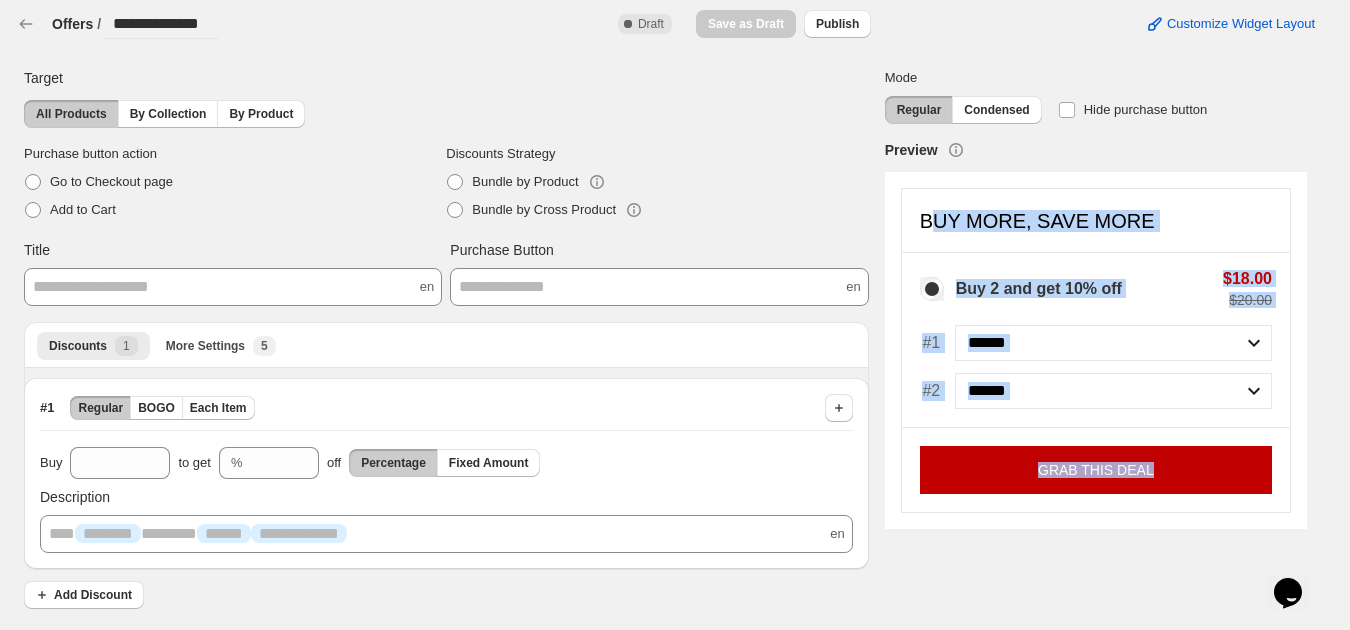 click on "Buy 2 and get [PERCENTAGE]% off $[PRICE] $[PRICE] #1 ****** ****** ****** ******* #2 ****** ****** ****** ******* GRAB THIS DEAL" at bounding box center (1096, 350) 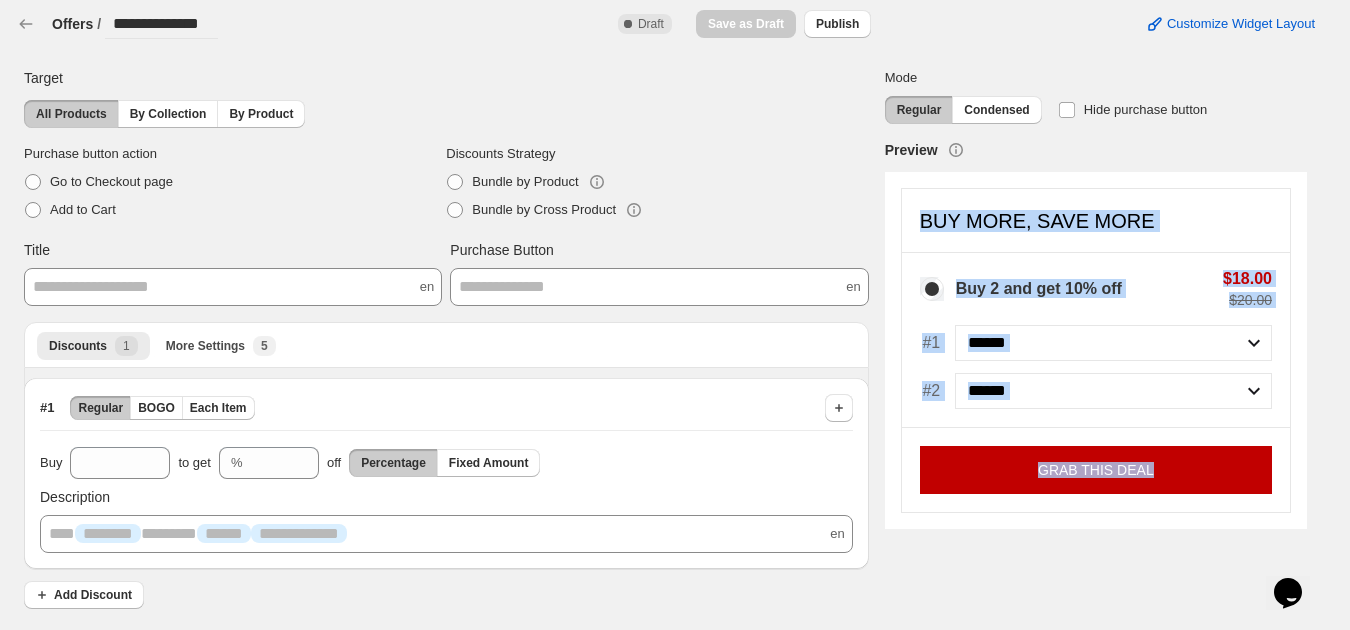 drag, startPoint x: 916, startPoint y: 218, endPoint x: 1310, endPoint y: 481, distance: 473.71405 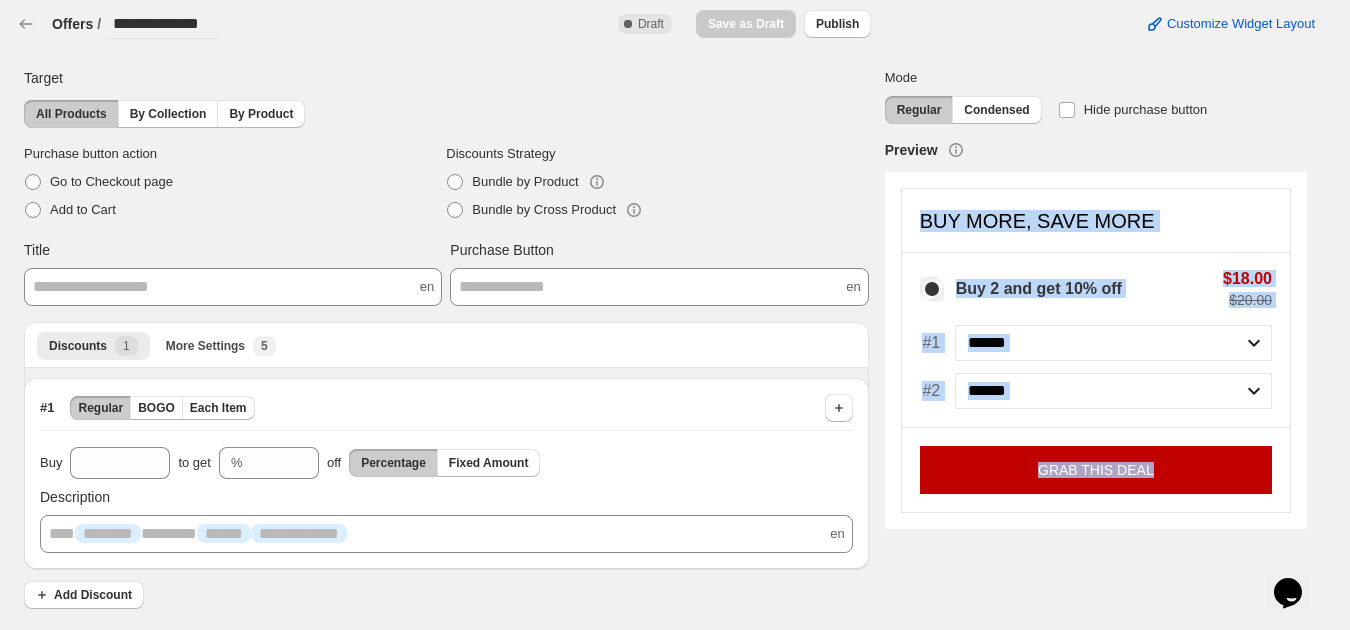 click on "Buy 2 and get [PERCENTAGE]% off $[PRICE] $[PRICE] #1 ****** ****** ****** ******* #2 ****** ****** ****** ******* GRAB THIS DEAL" at bounding box center [665, 337] 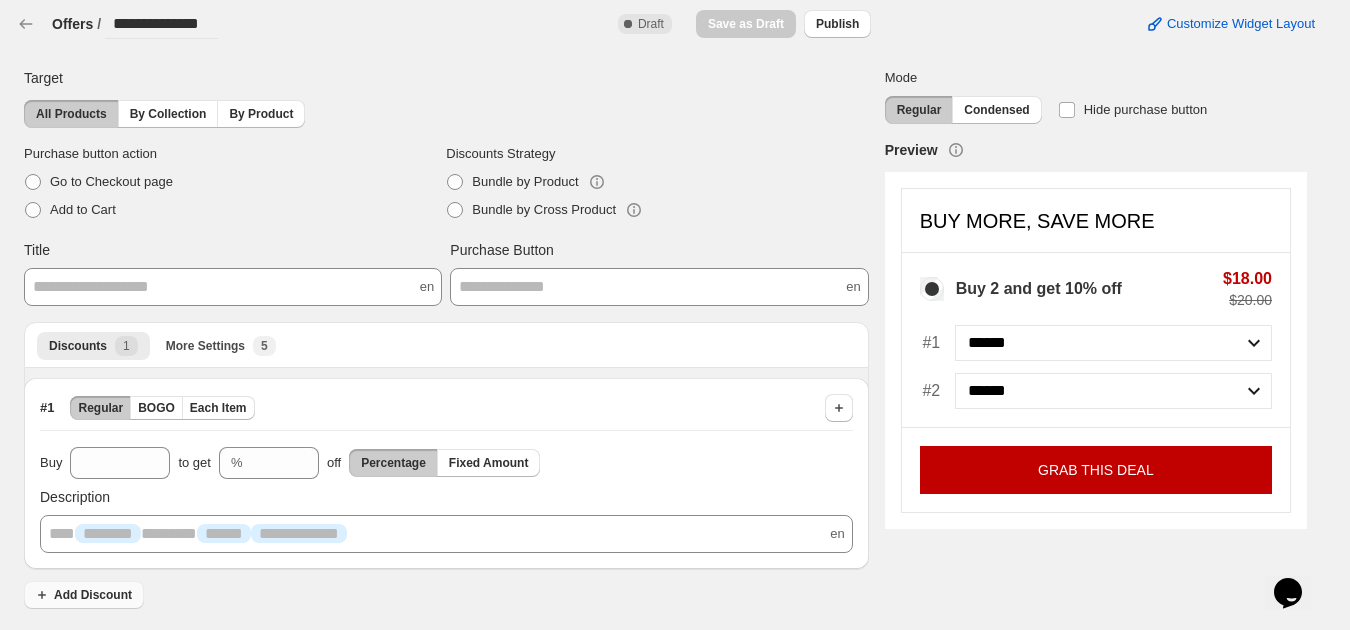click on "Add Discount" at bounding box center (93, 595) 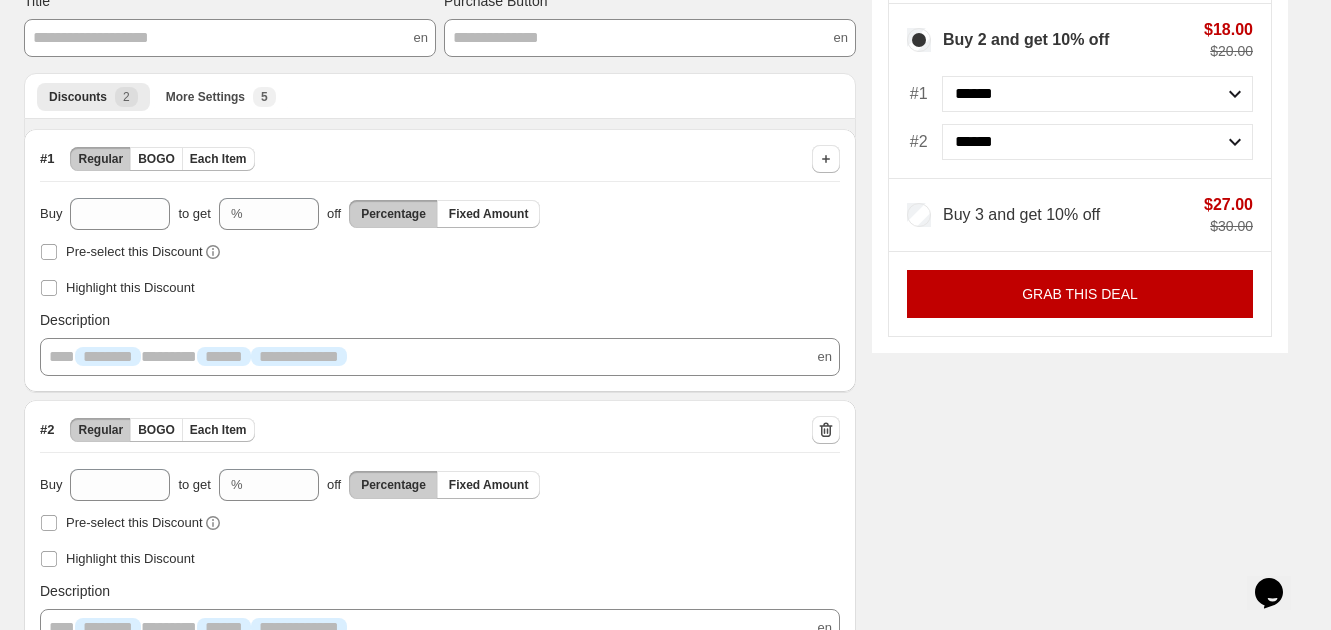 scroll, scrollTop: 338, scrollLeft: 0, axis: vertical 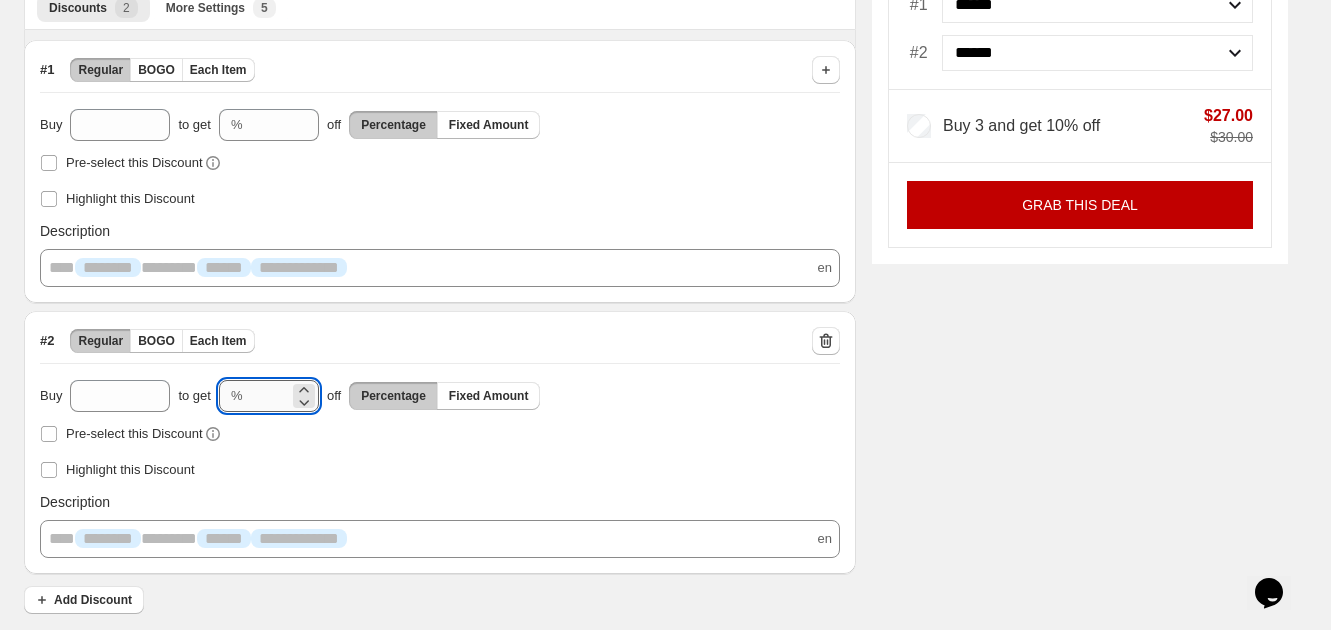 click on "**" at bounding box center [270, 396] 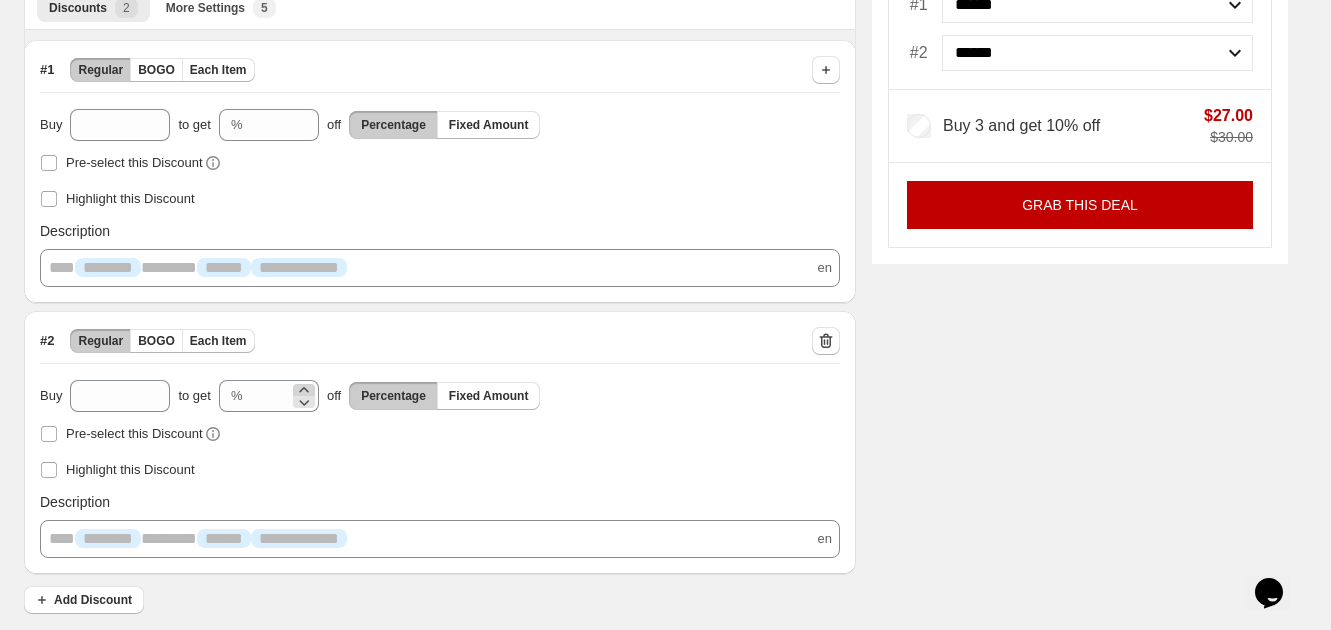 drag, startPoint x: 324, startPoint y: 382, endPoint x: 312, endPoint y: 383, distance: 12.0415945 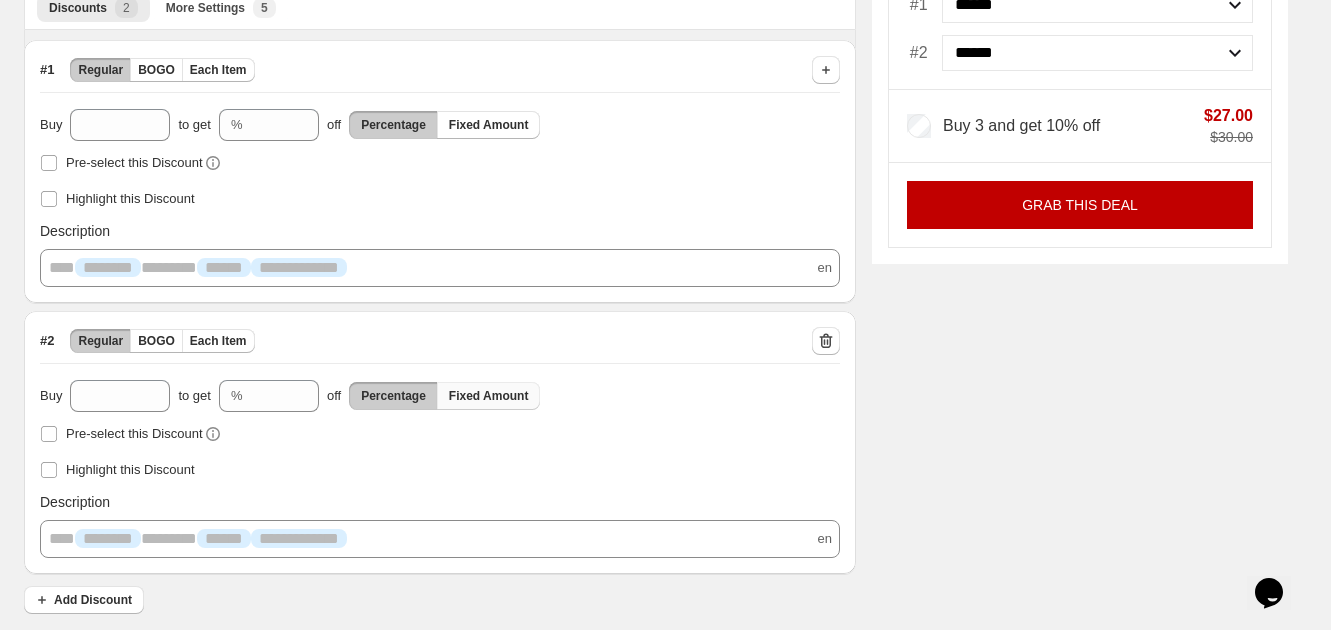 click on "Fixed Amount" at bounding box center (489, 396) 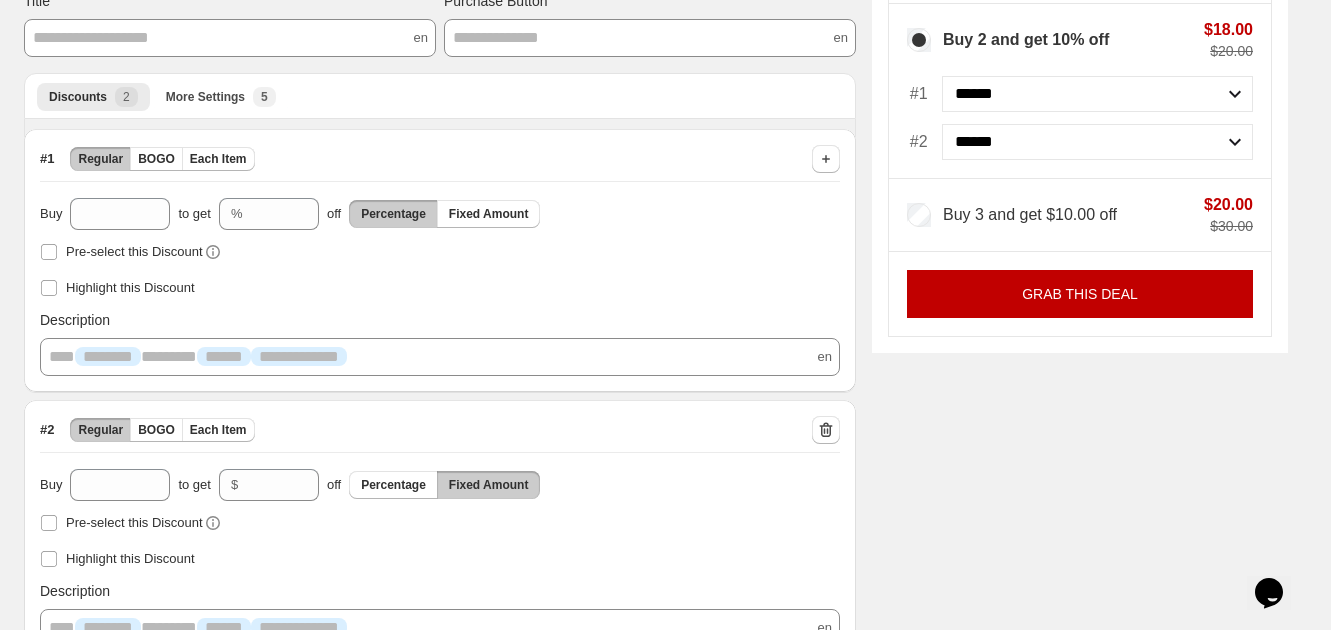scroll, scrollTop: 213, scrollLeft: 0, axis: vertical 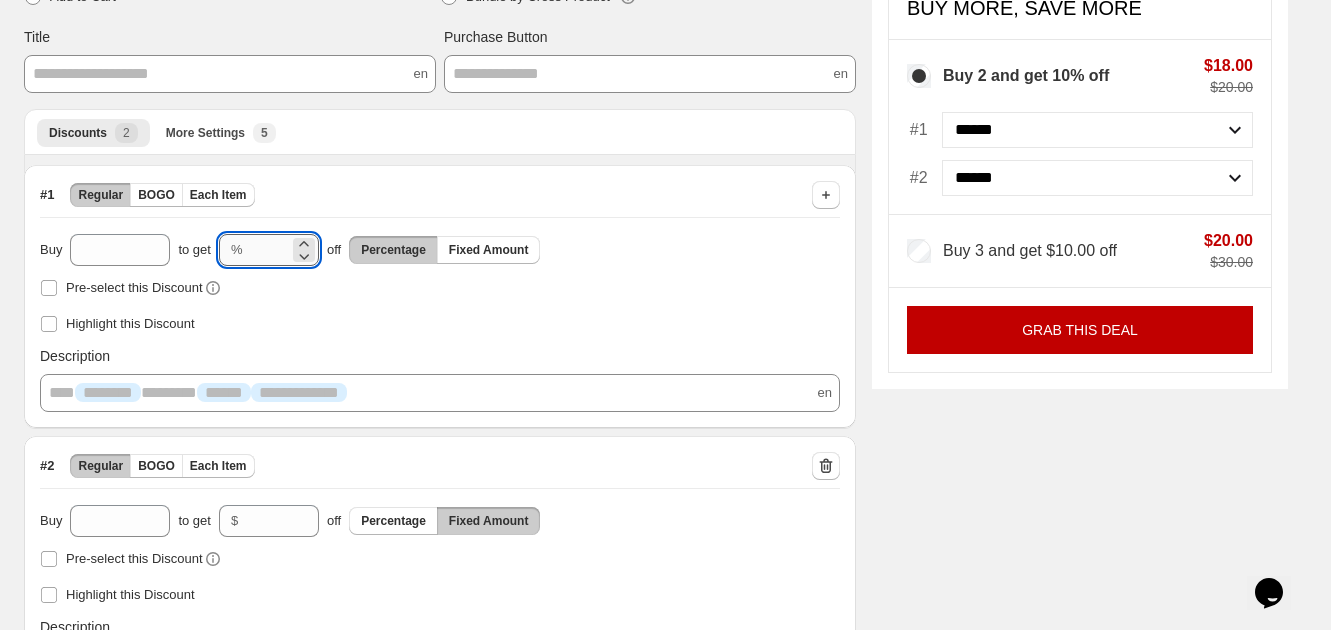 click on "**" at bounding box center [270, 250] 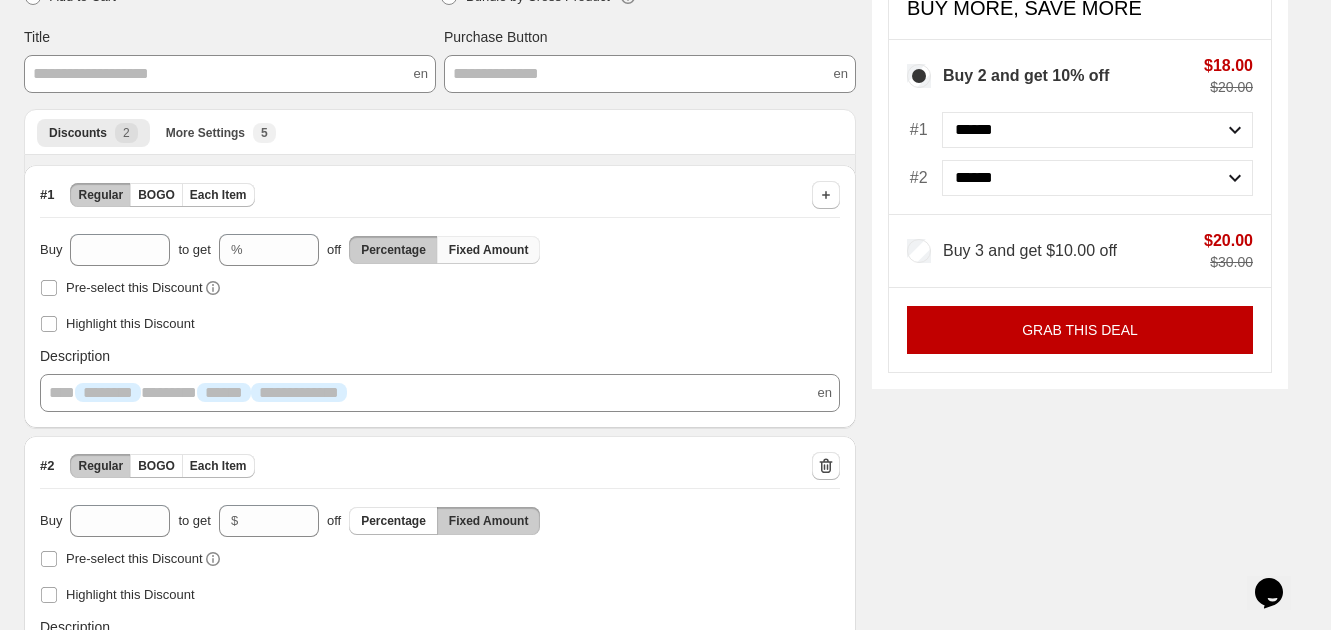 click on "Fixed Amount" at bounding box center [489, 250] 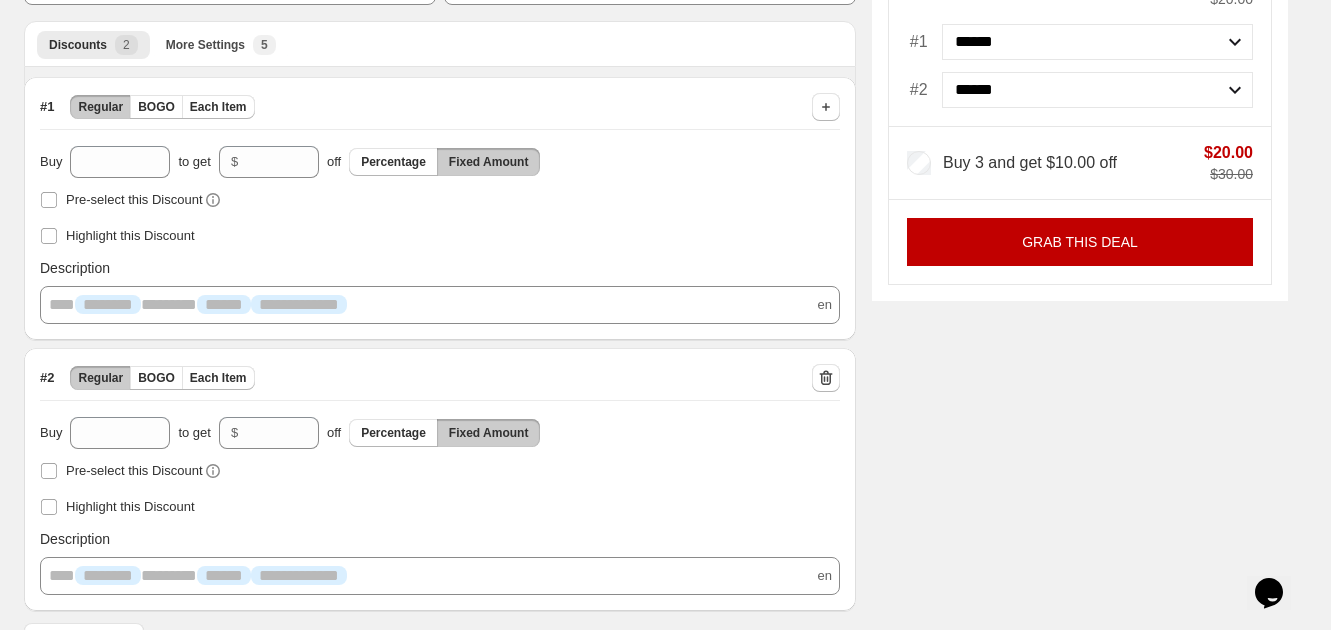 scroll, scrollTop: 338, scrollLeft: 0, axis: vertical 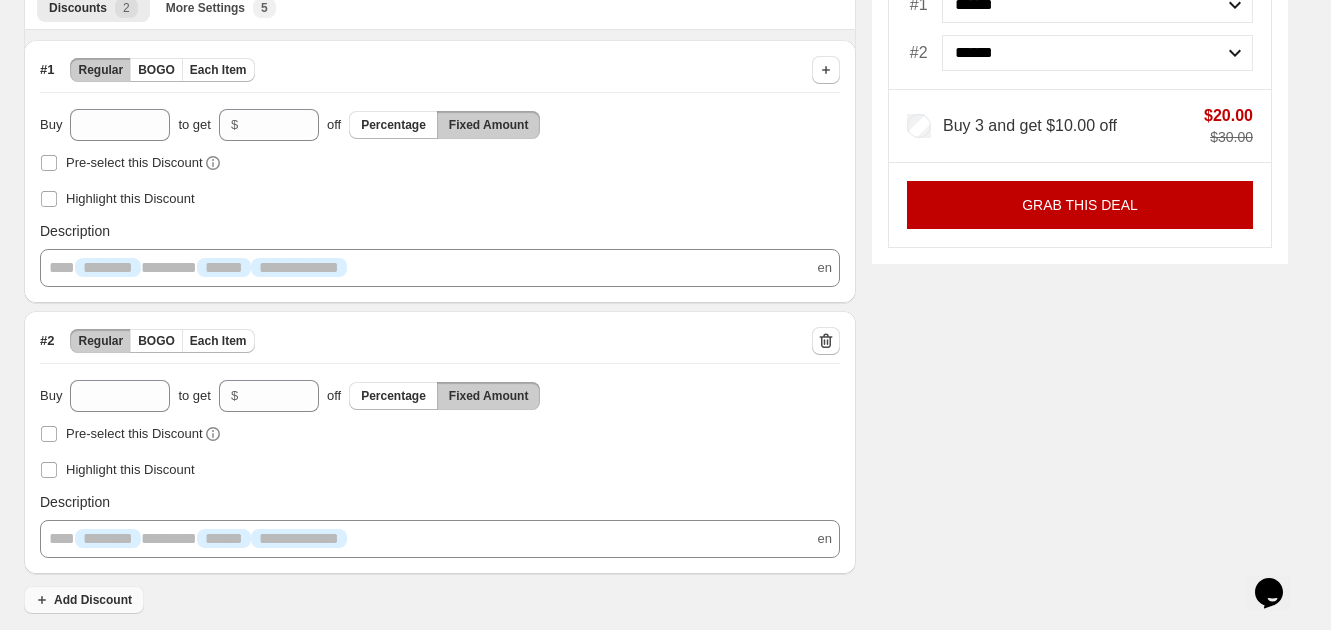 click on "Add Discount" at bounding box center (93, 600) 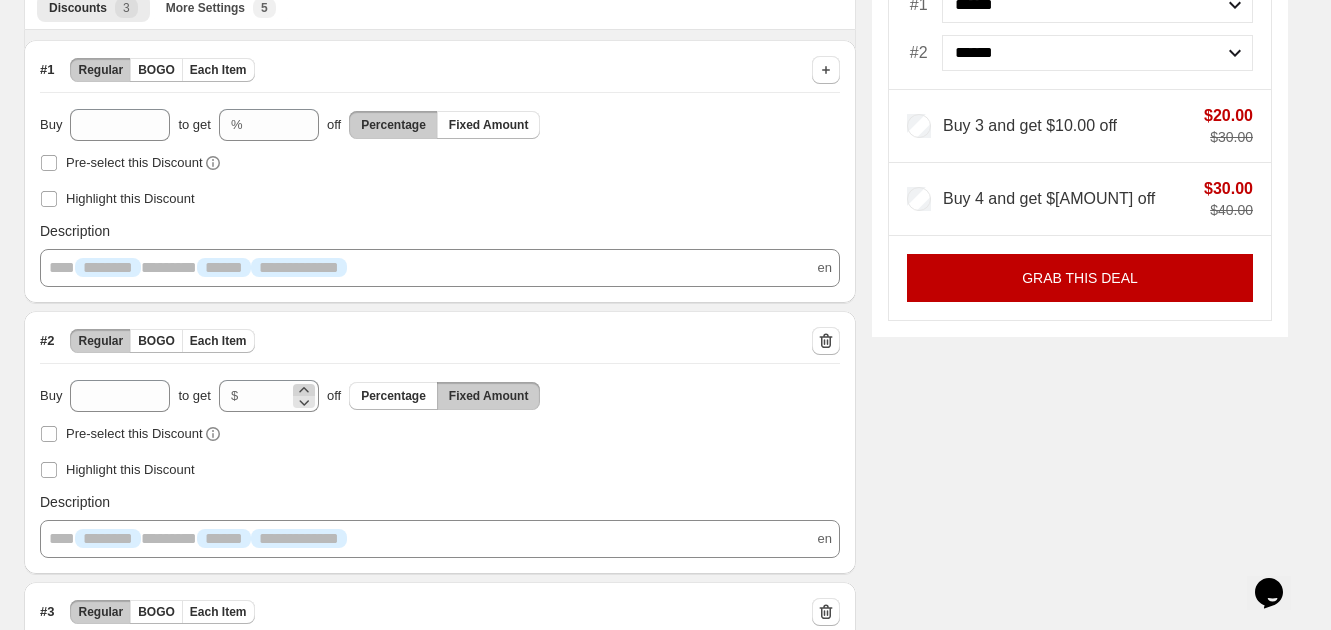 scroll, scrollTop: 608, scrollLeft: 0, axis: vertical 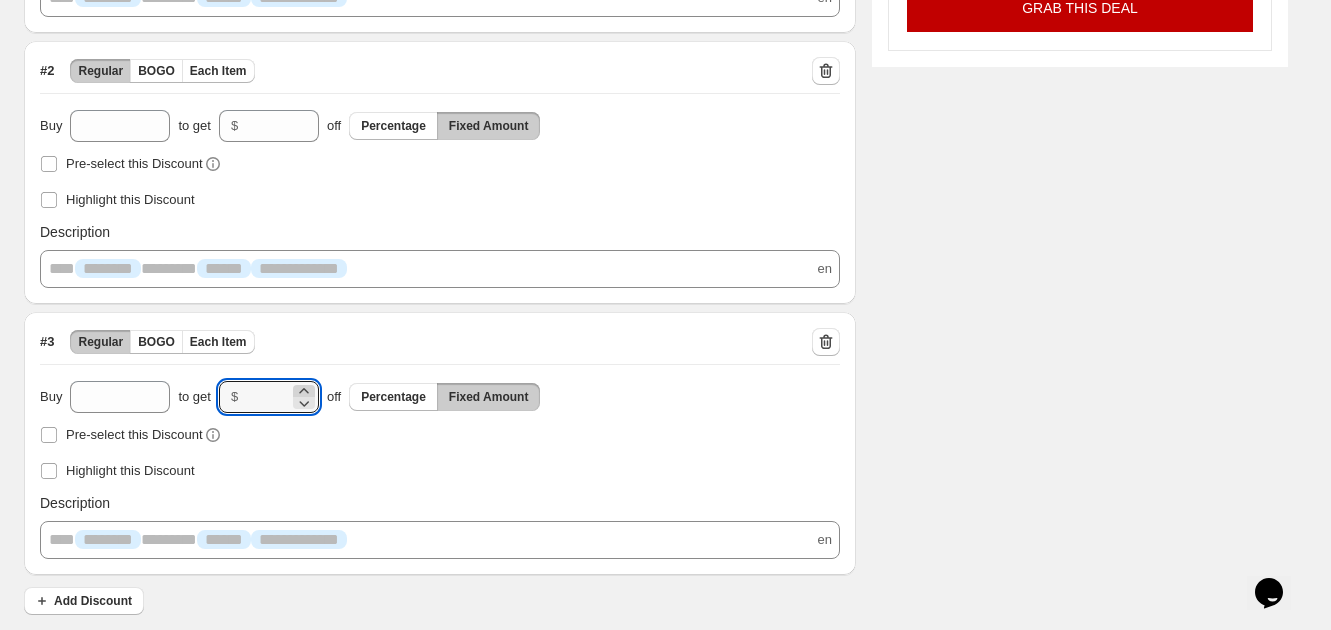 click 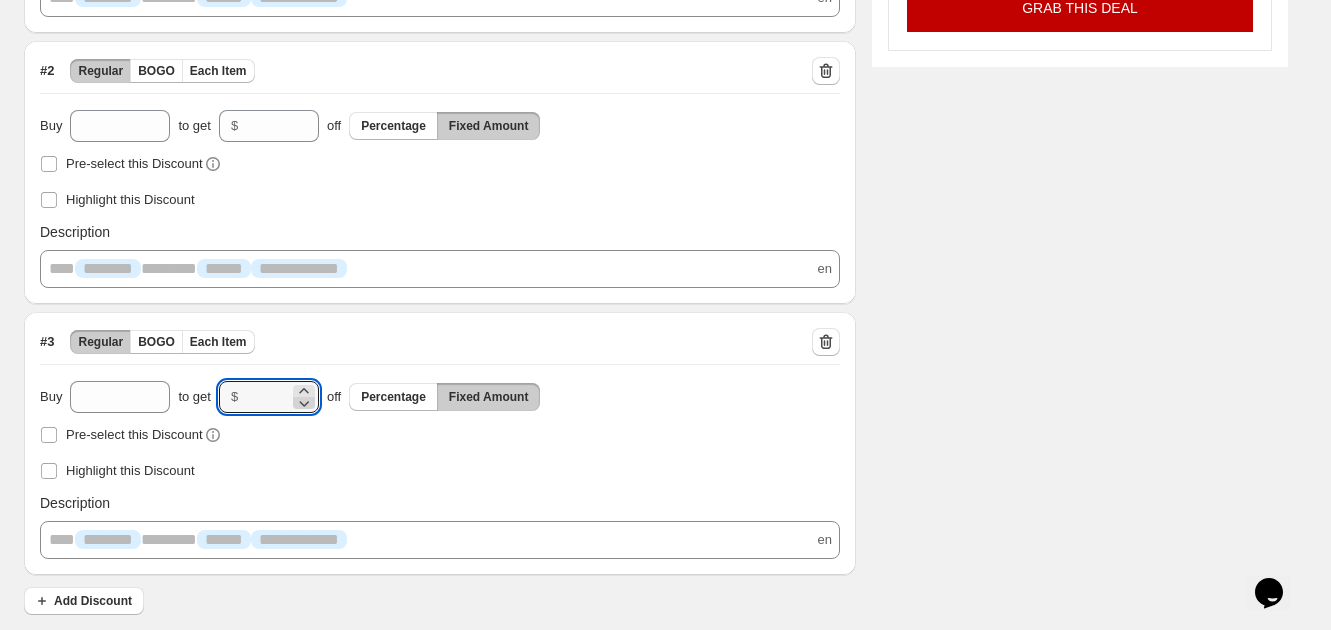 click 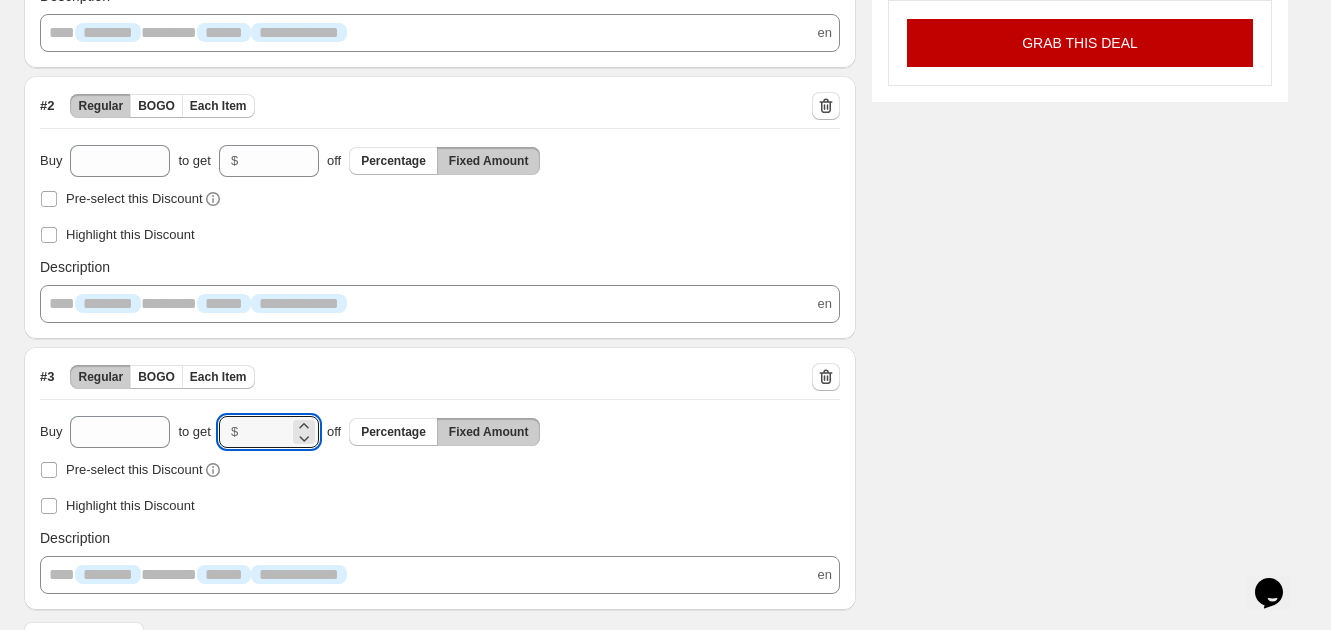 scroll, scrollTop: 608, scrollLeft: 0, axis: vertical 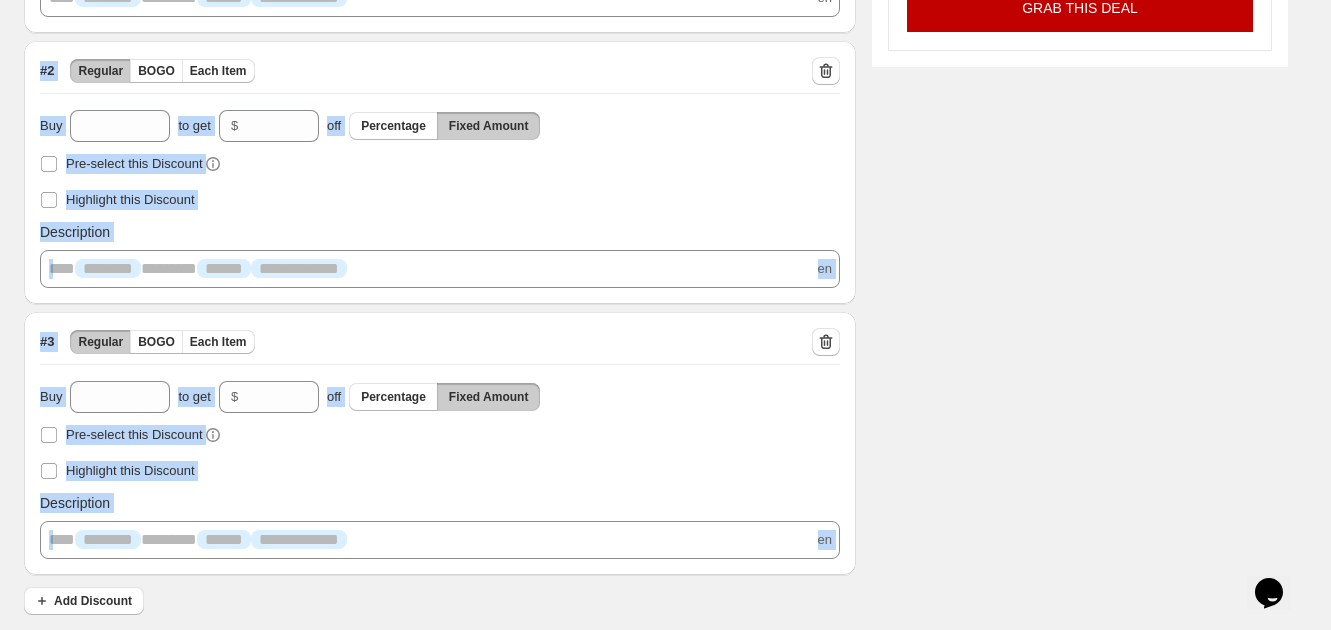 drag, startPoint x: 37, startPoint y: 69, endPoint x: 838, endPoint y: 612, distance: 967.7035 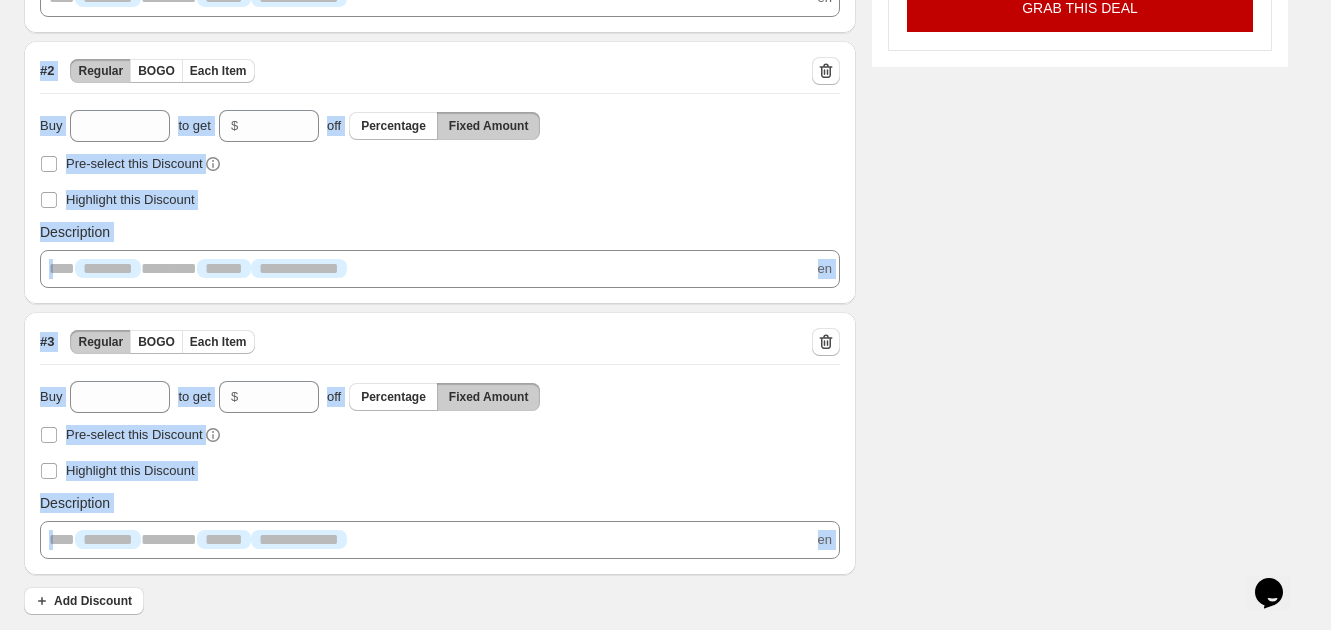 click on "**********" at bounding box center [440, 192] 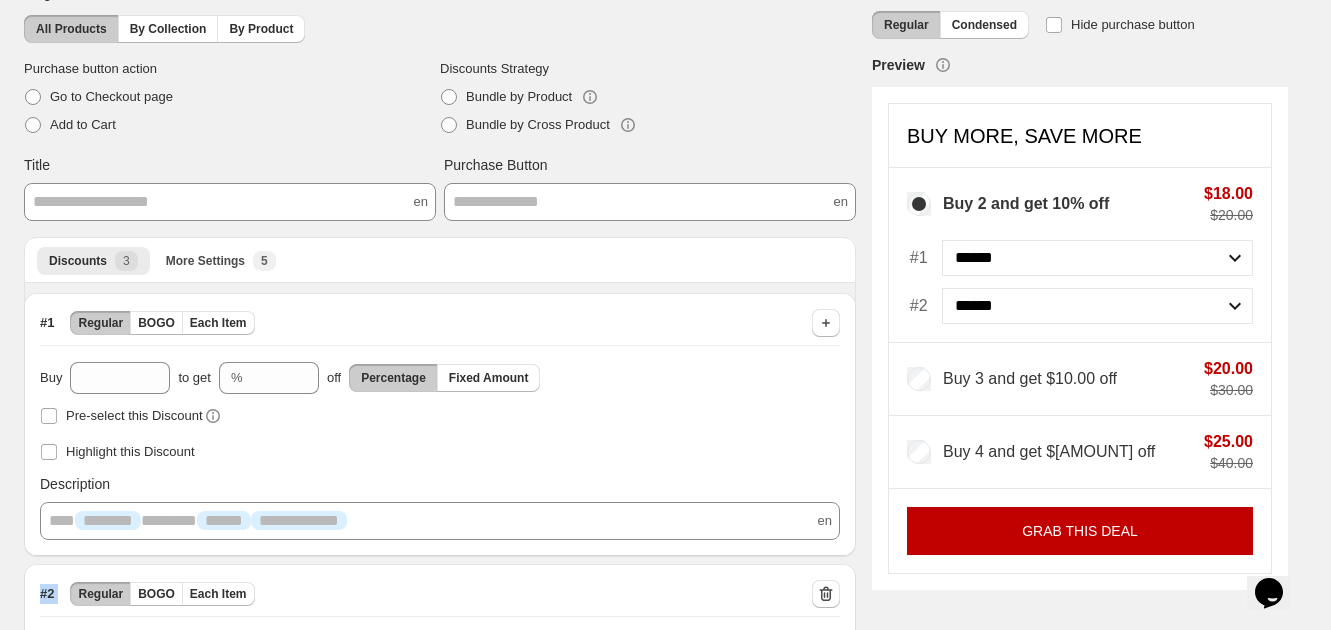 scroll, scrollTop: 124, scrollLeft: 0, axis: vertical 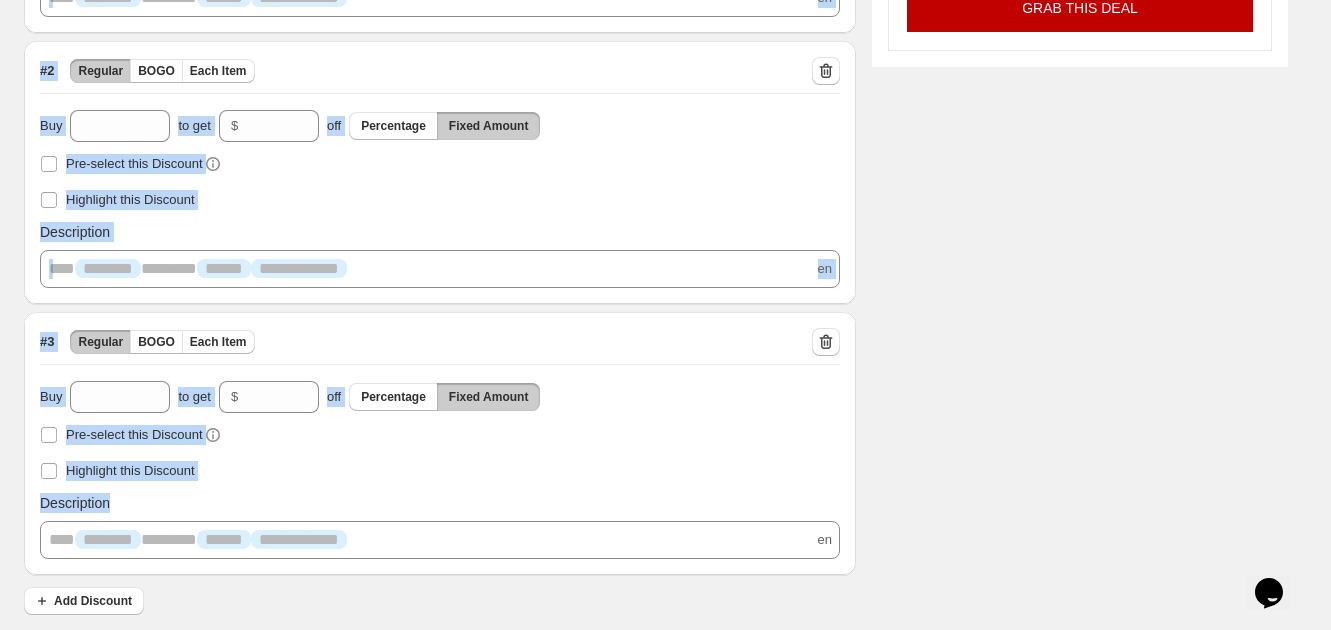 drag, startPoint x: 35, startPoint y: 283, endPoint x: 599, endPoint y: 548, distance: 623.15405 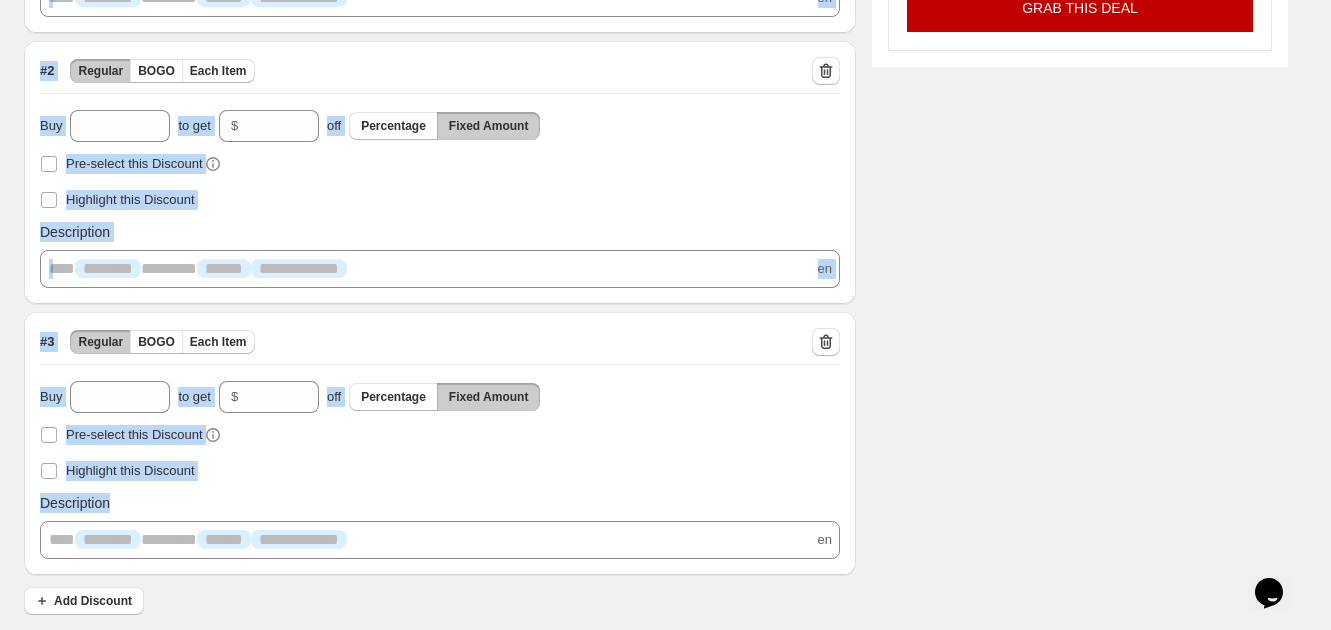 click on "**********" at bounding box center (440, 172) 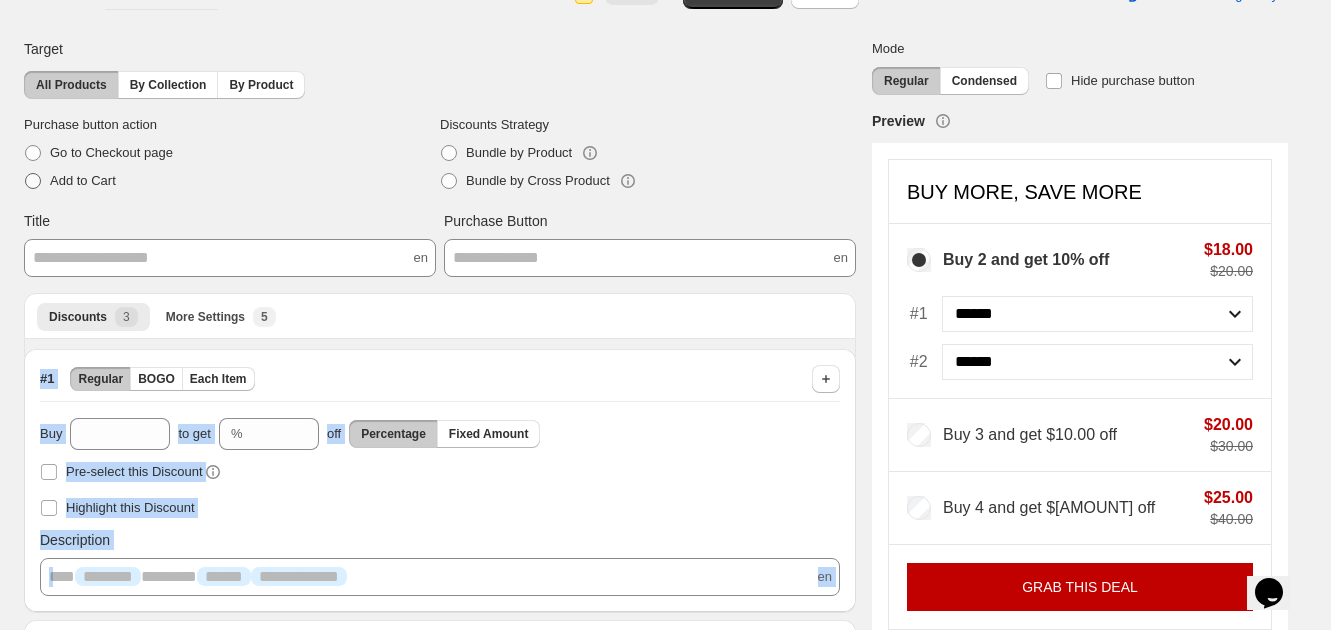 scroll, scrollTop: 0, scrollLeft: 0, axis: both 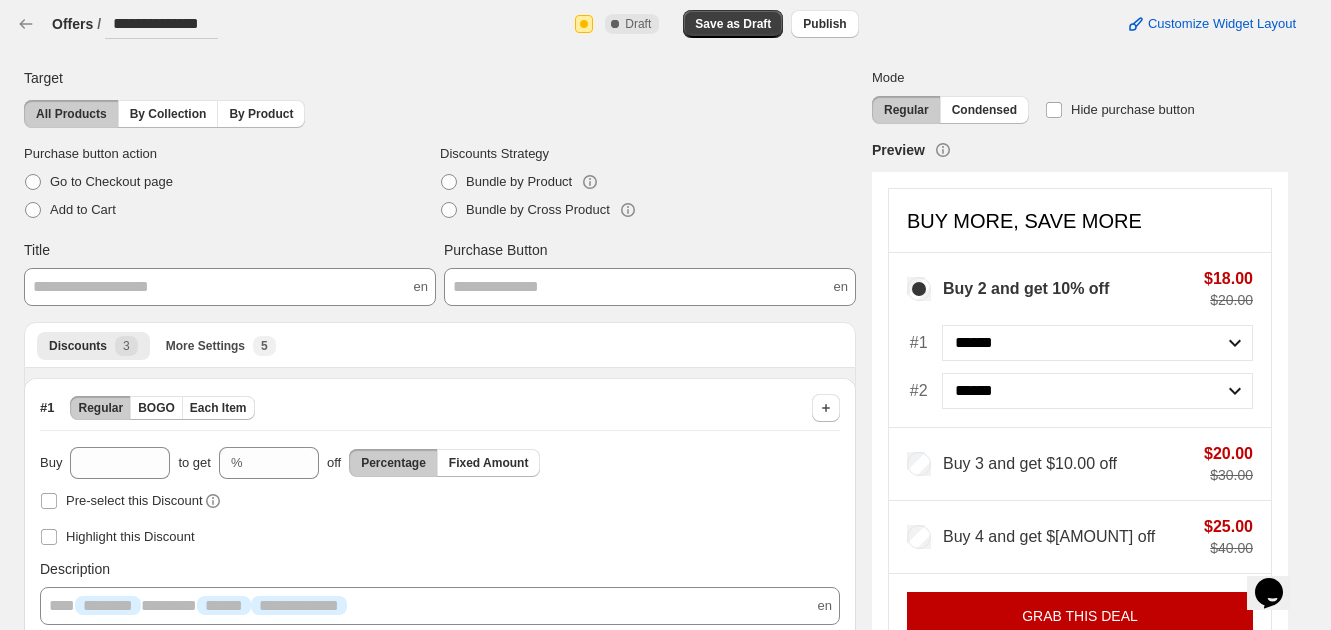 drag, startPoint x: 115, startPoint y: 20, endPoint x: 260, endPoint y: 24, distance: 145.05516 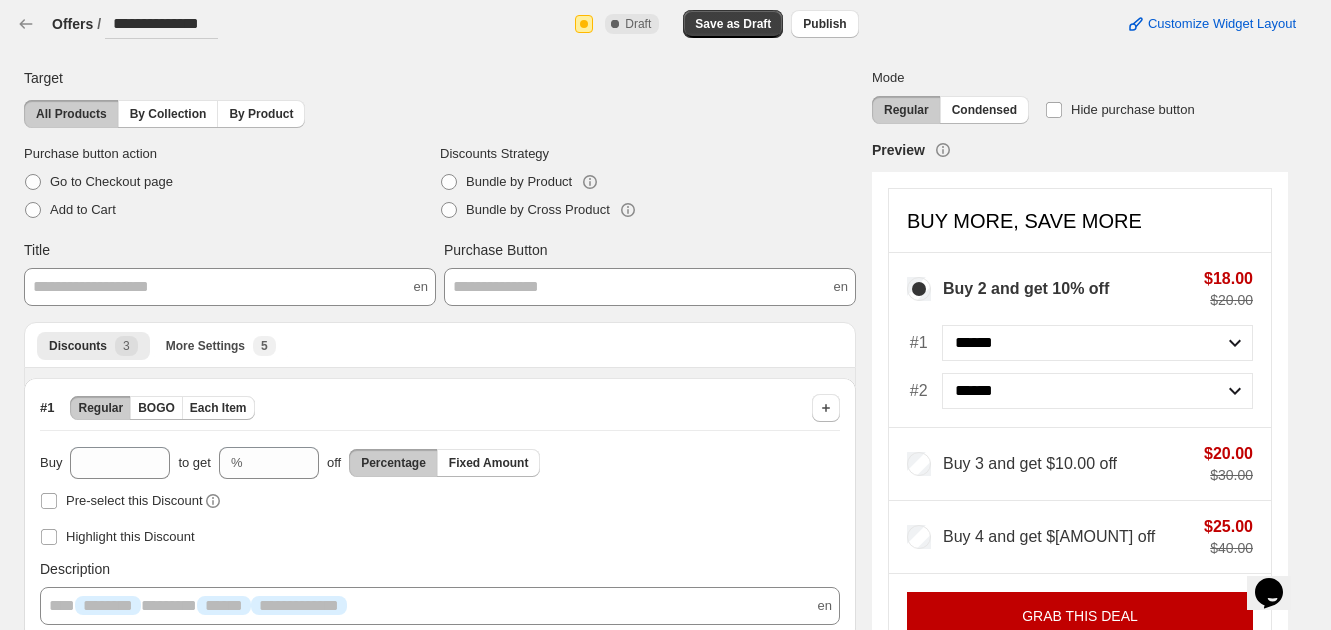 click on "**********" at bounding box center (437, 24) 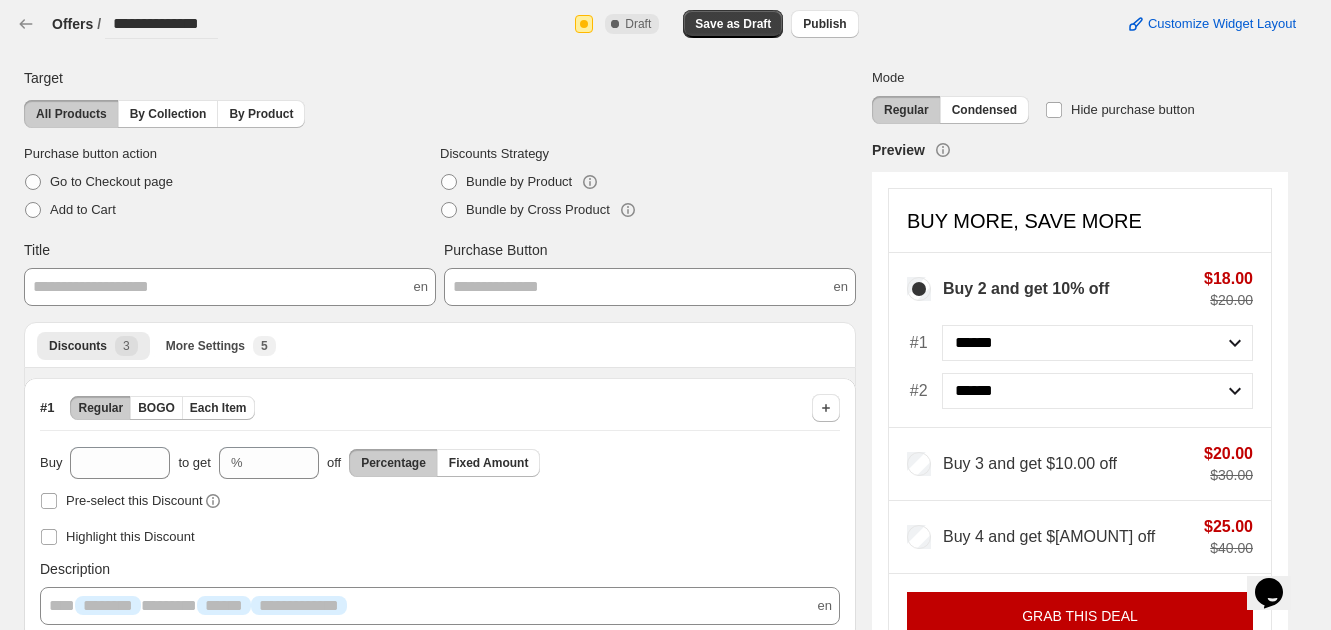 click on "**********" at bounding box center [656, 24] 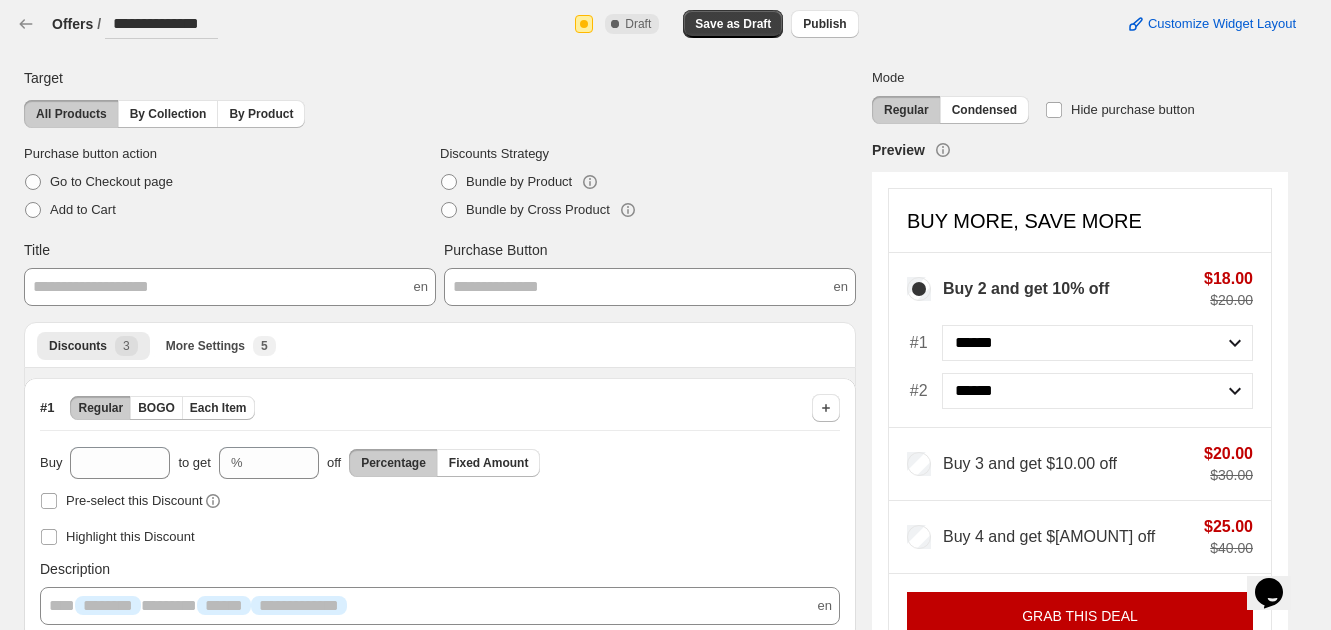 click on "**********" at bounding box center [161, 24] 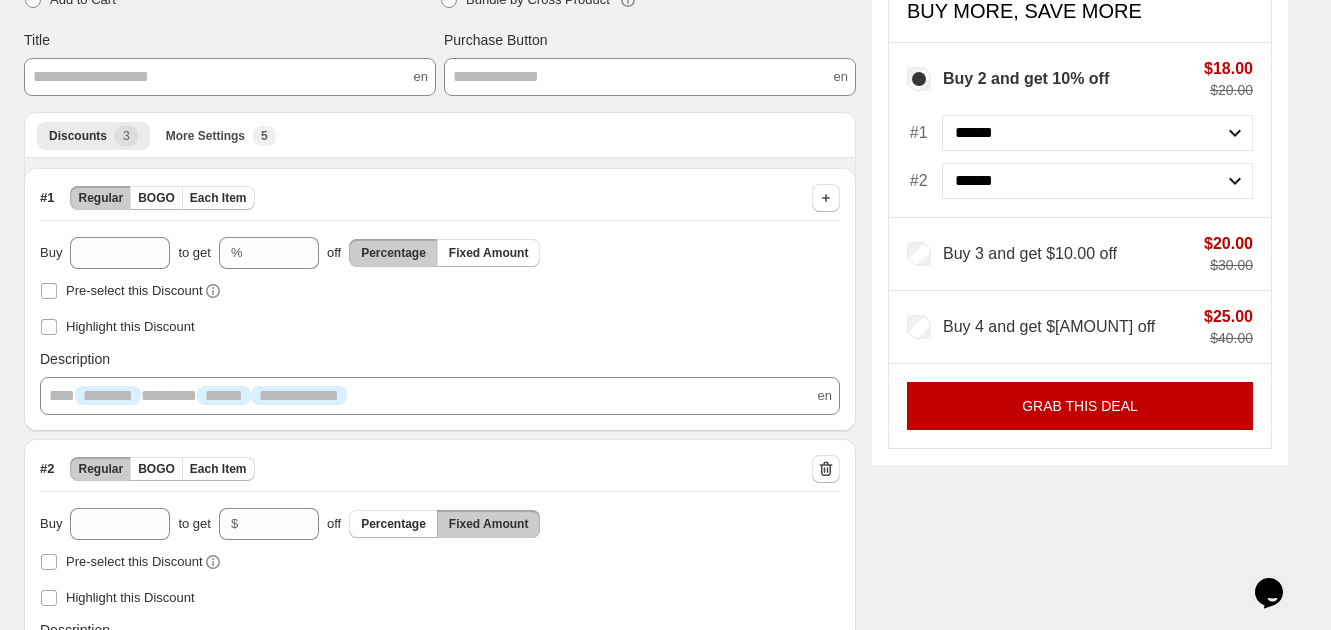 scroll, scrollTop: 233, scrollLeft: 0, axis: vertical 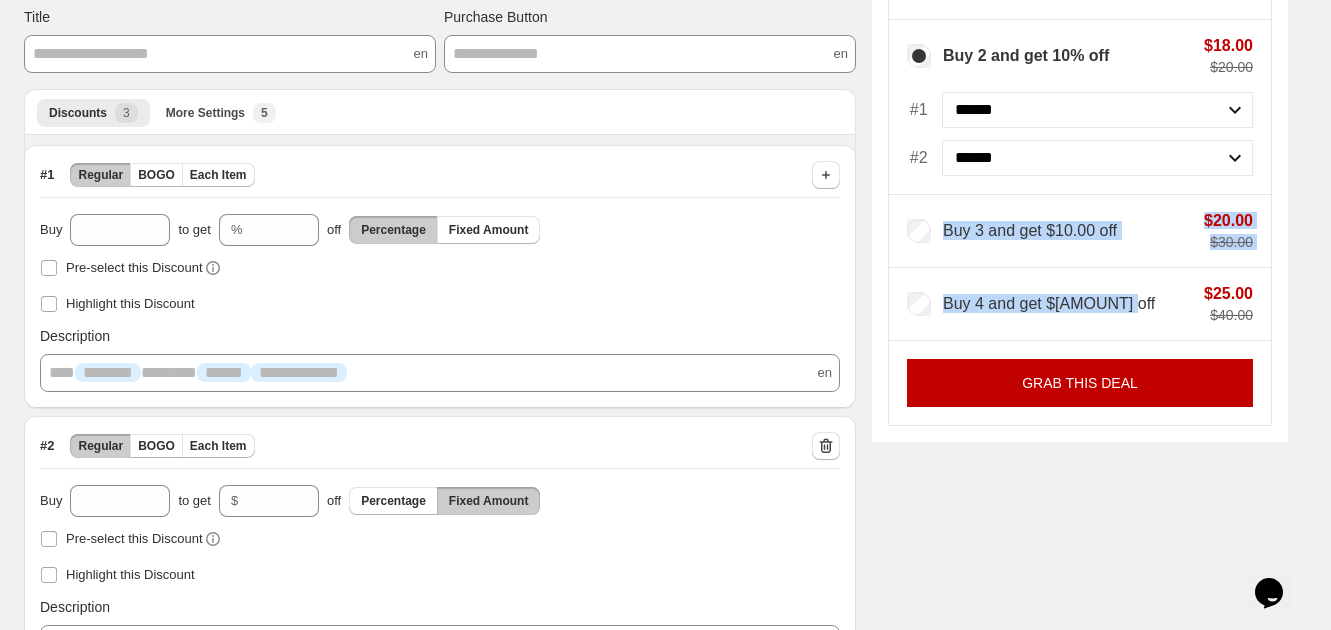 drag, startPoint x: 1140, startPoint y: 313, endPoint x: 945, endPoint y: 210, distance: 220.53117 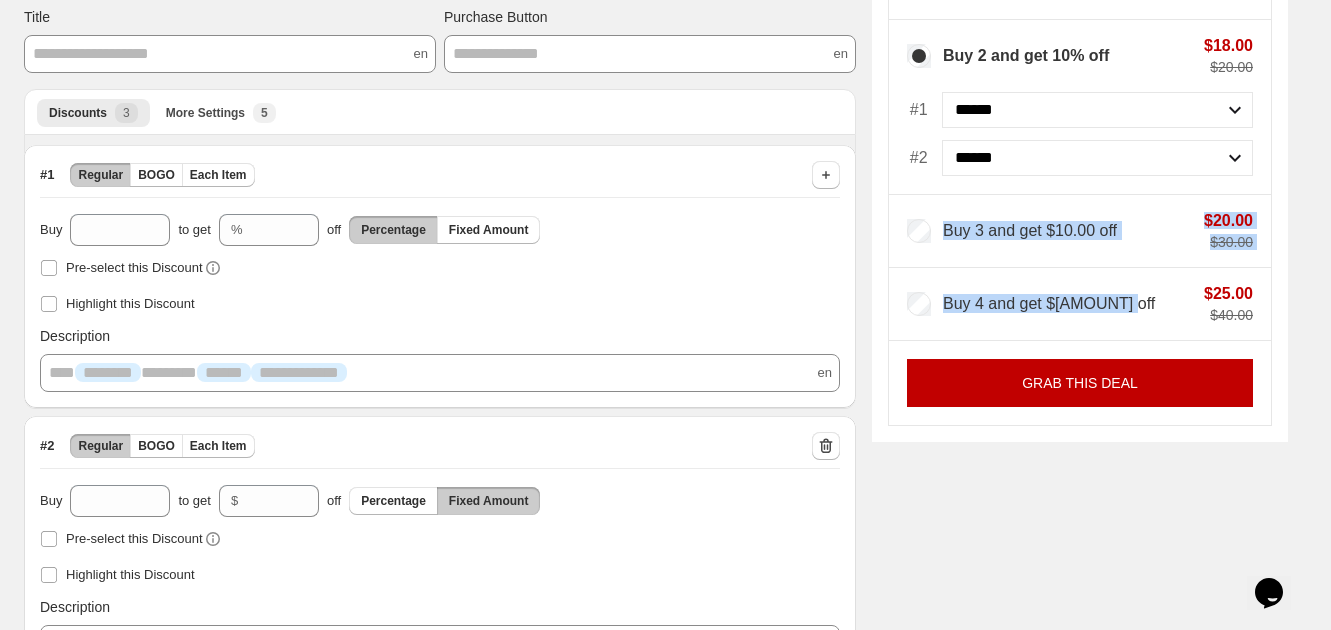click on "Buy 2 and get [PERCENTAGE]% off $[PRICE] $[PRICE] #1 ****** ****** ****** ******* #2 ****** ****** ****** ******* Buy 3 and get $[AMOUNT] off $[PRICE] $[PRICE] Buy 4 and get $[AMOUNT] off $25.00 $40.00" at bounding box center (1080, 180) 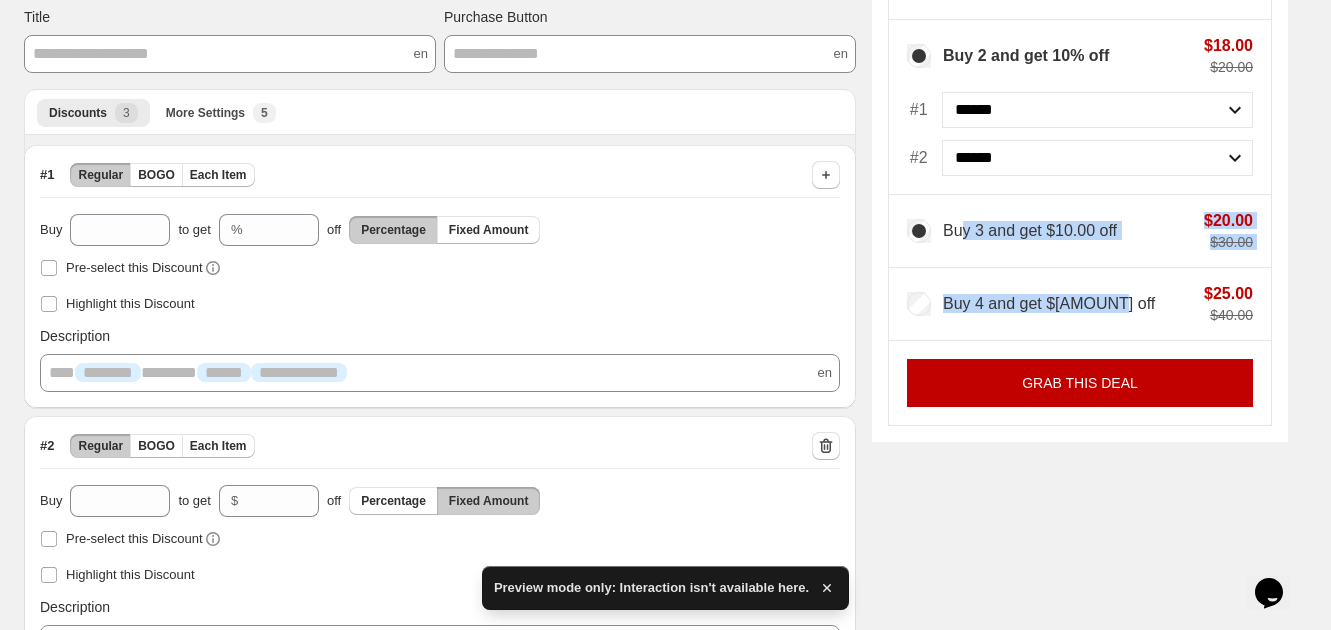 drag, startPoint x: 1116, startPoint y: 308, endPoint x: 974, endPoint y: 230, distance: 162.01234 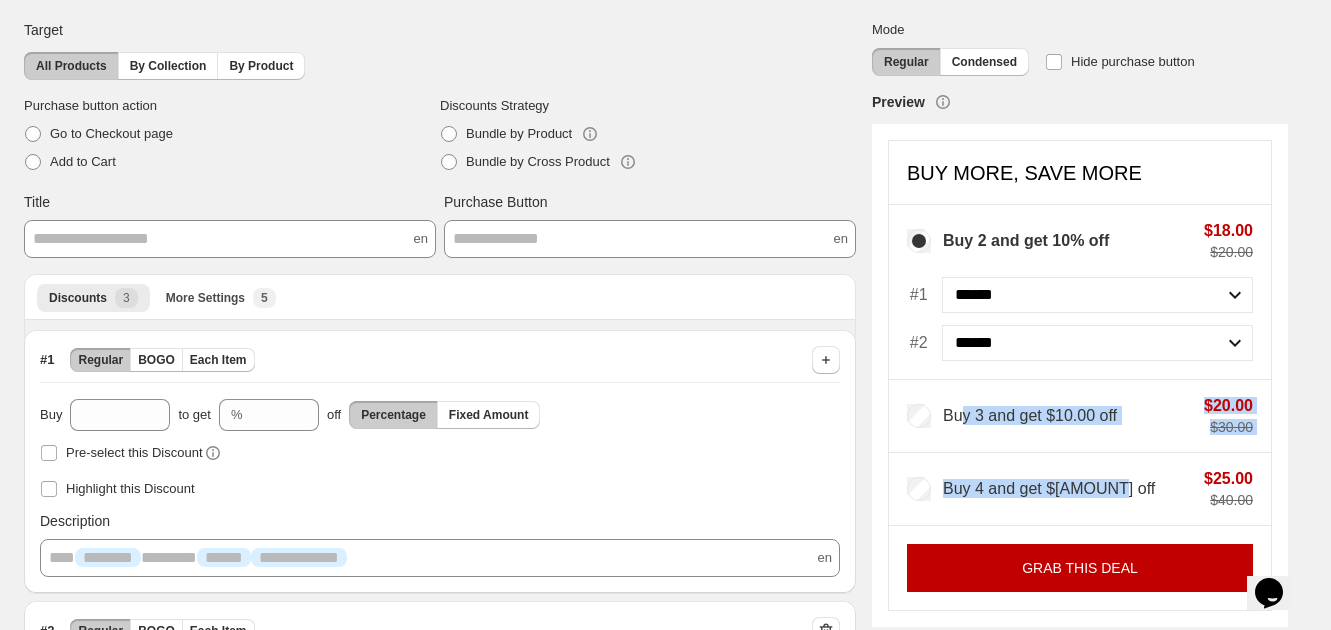 scroll, scrollTop: 0, scrollLeft: 0, axis: both 